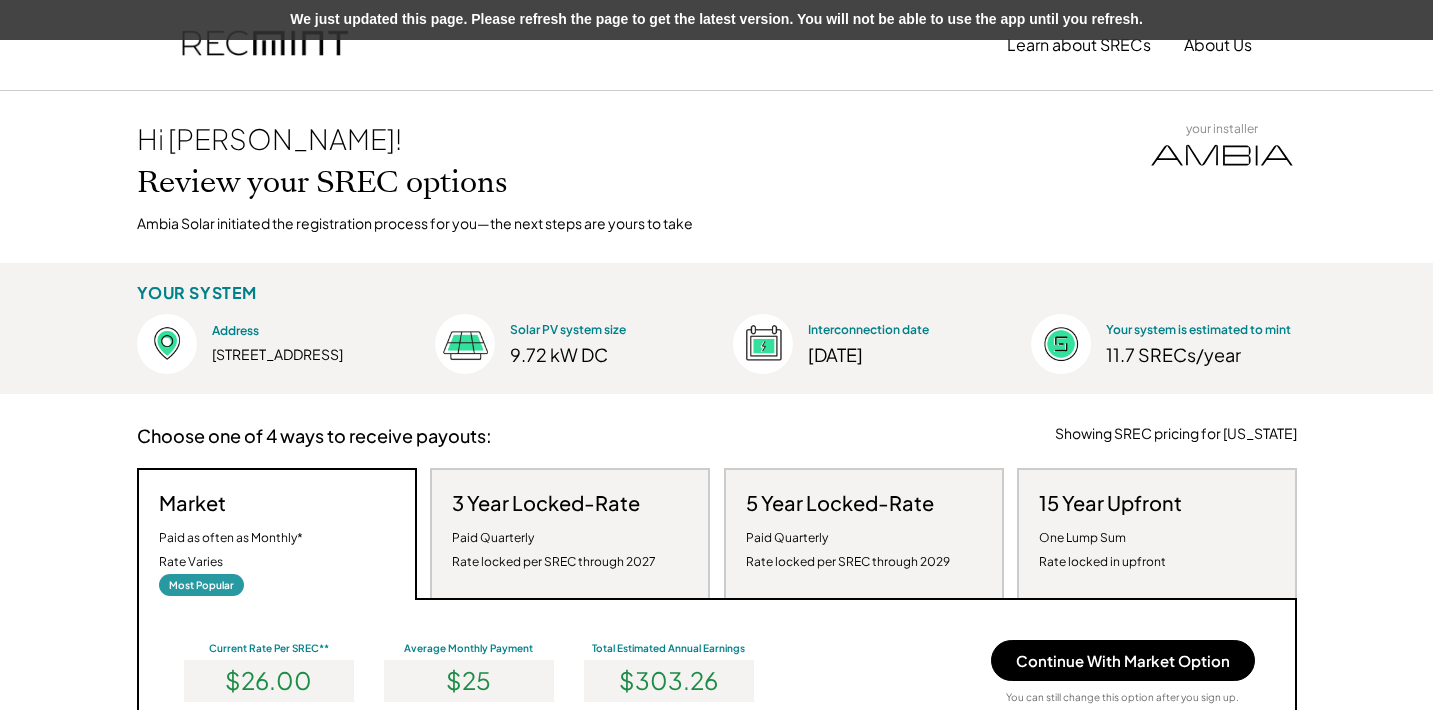 scroll, scrollTop: 348, scrollLeft: 0, axis: vertical 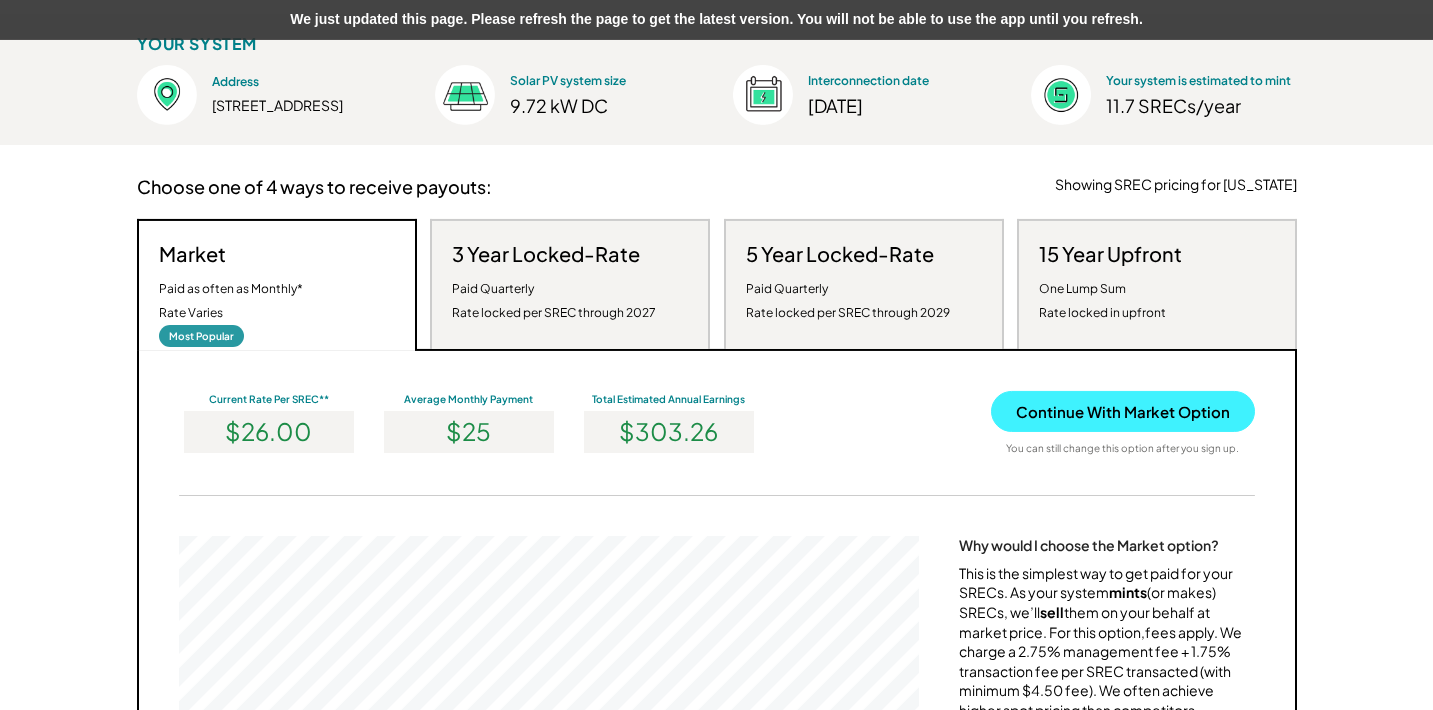 click on "Continue With Market Option" at bounding box center [1123, 411] 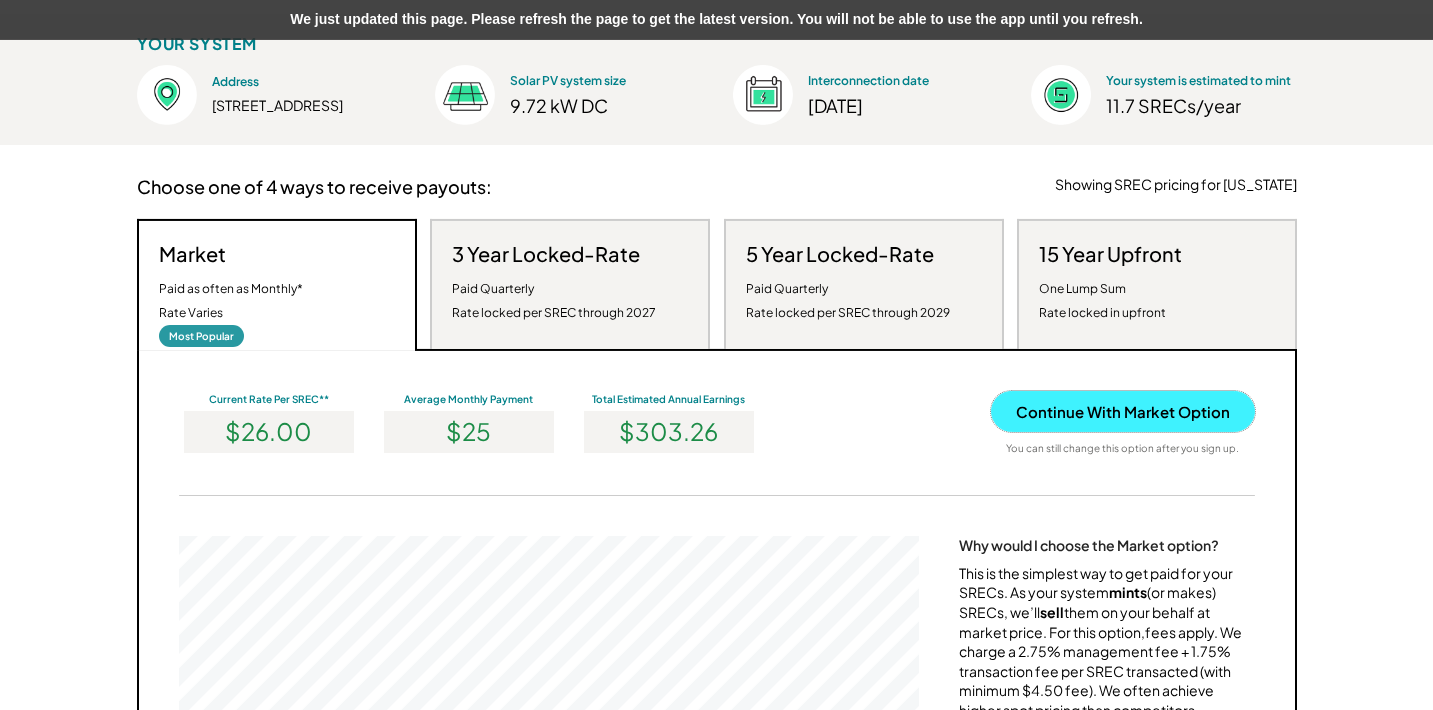 click on "Continue With Market Option" at bounding box center (1123, 411) 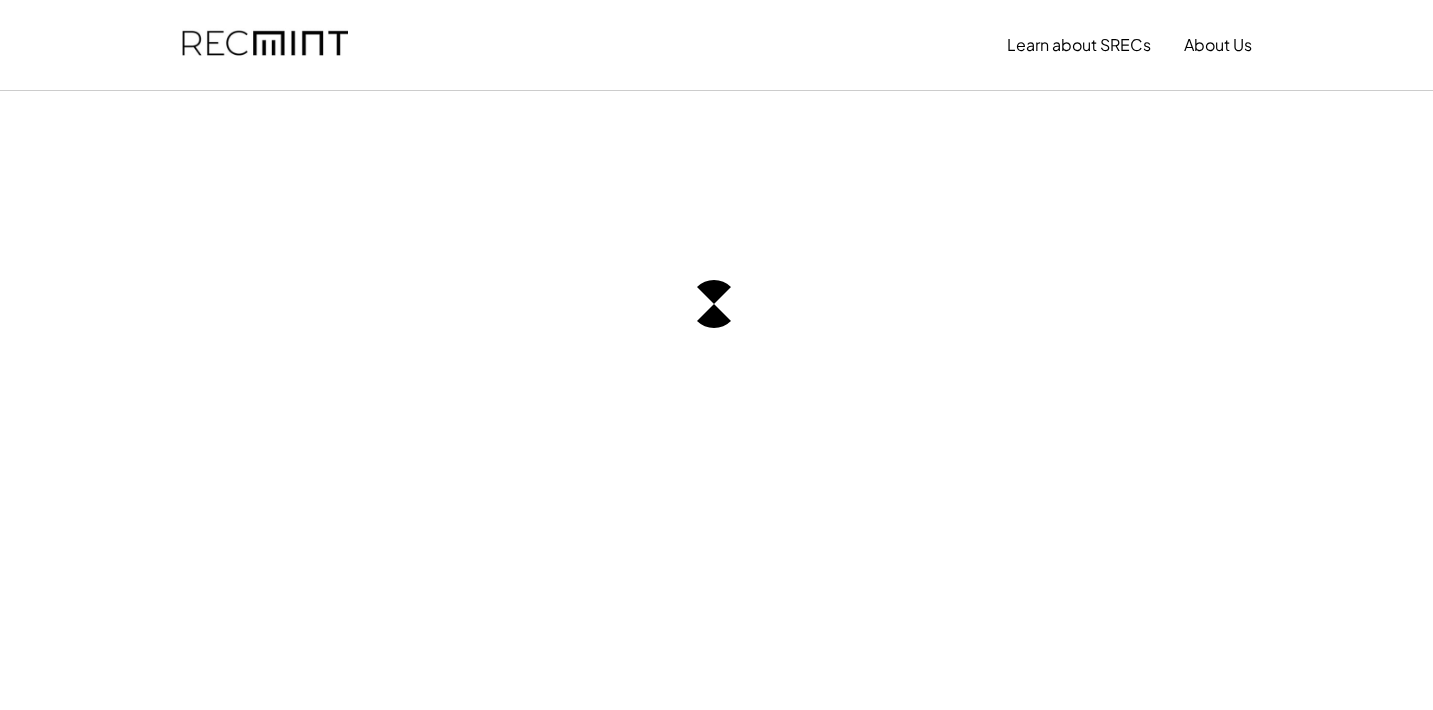 scroll, scrollTop: 0, scrollLeft: 0, axis: both 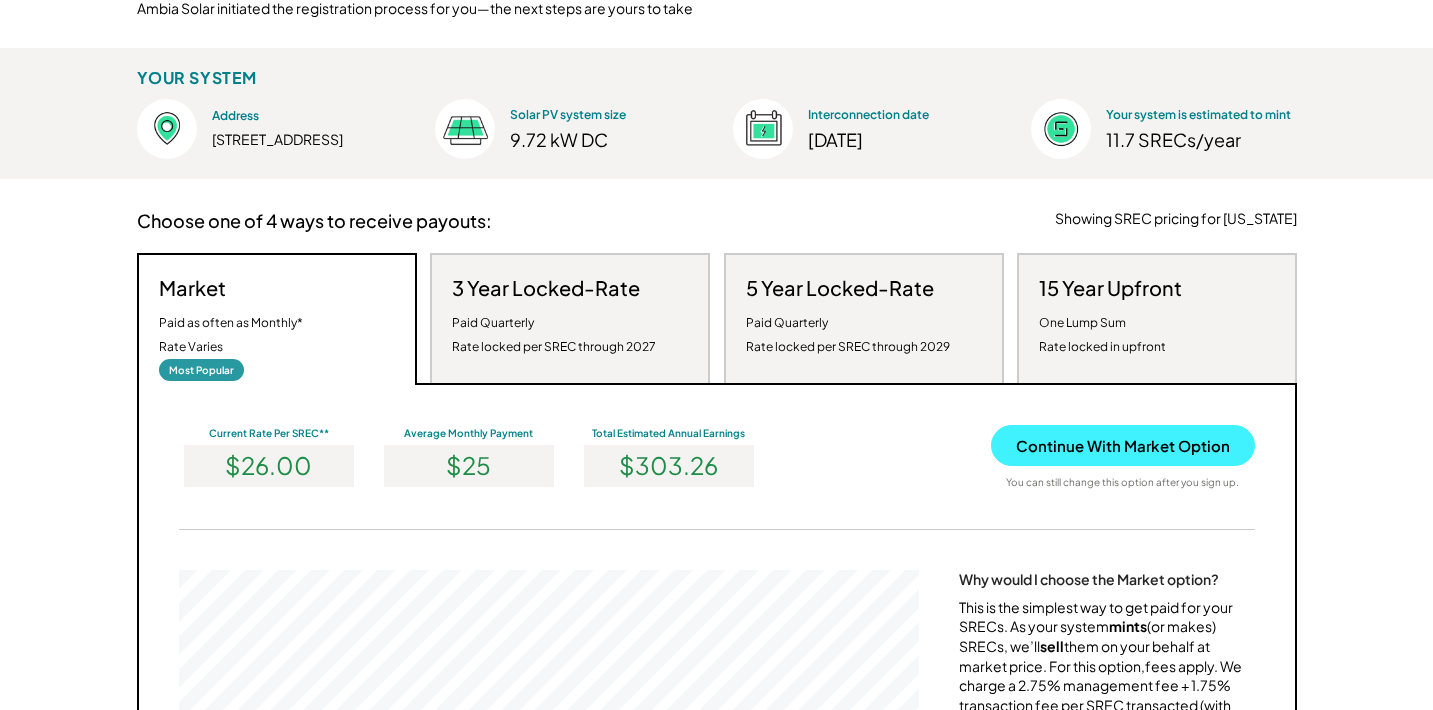 click on "Continue With Market Option" at bounding box center [1123, 445] 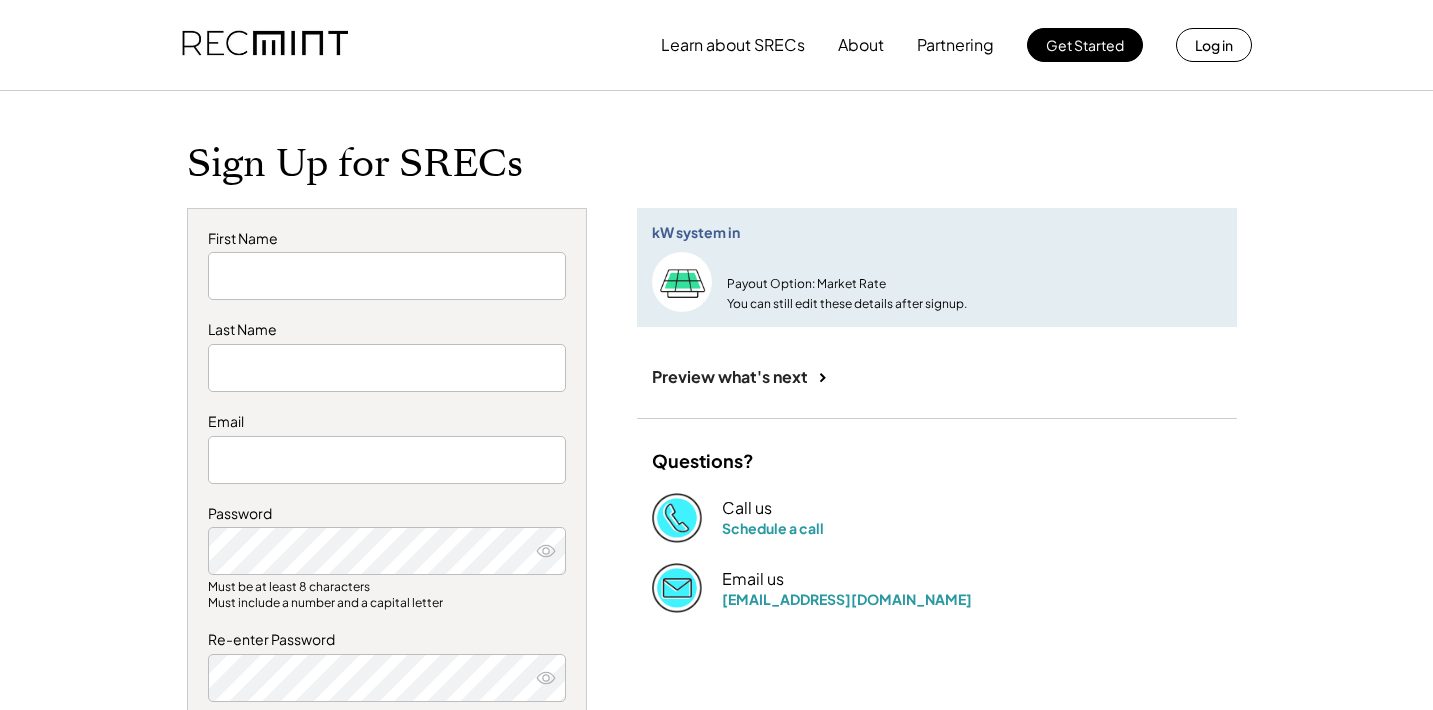 scroll, scrollTop: 0, scrollLeft: 0, axis: both 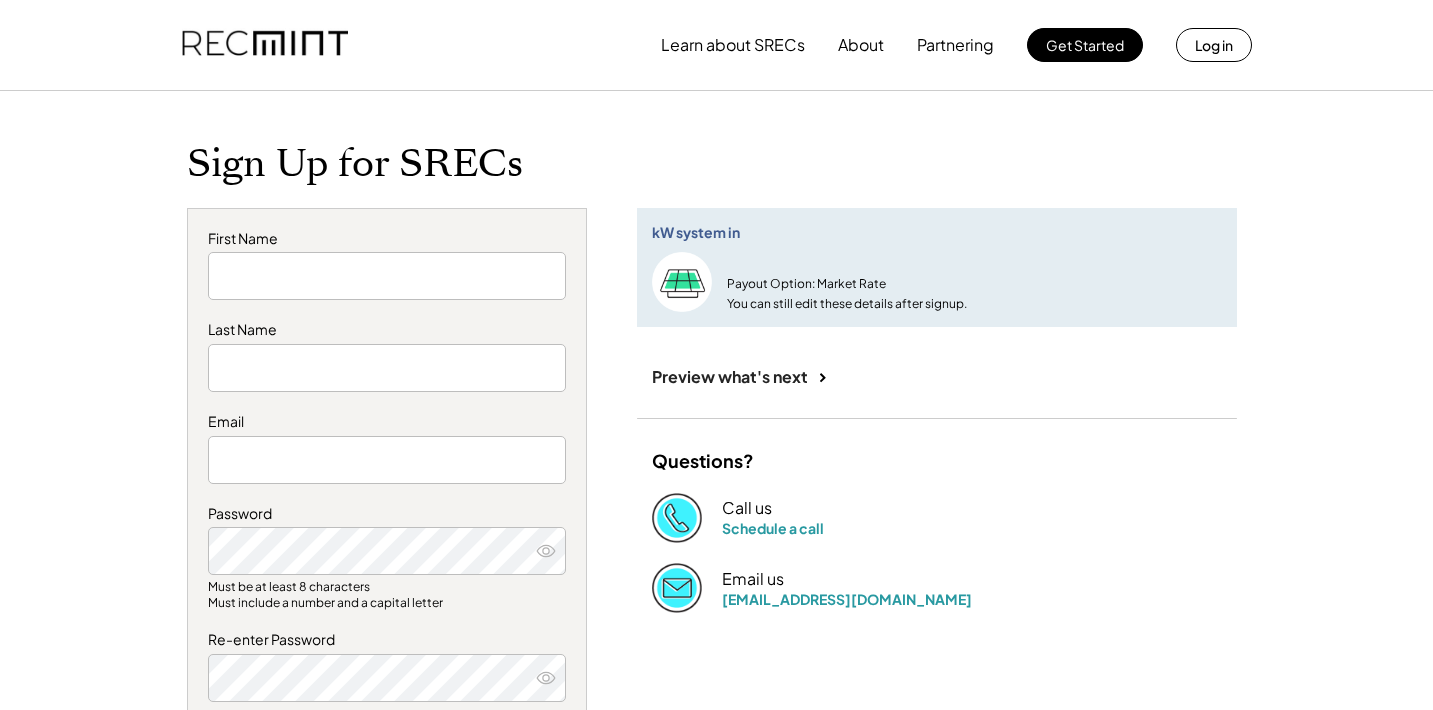 type on "****" 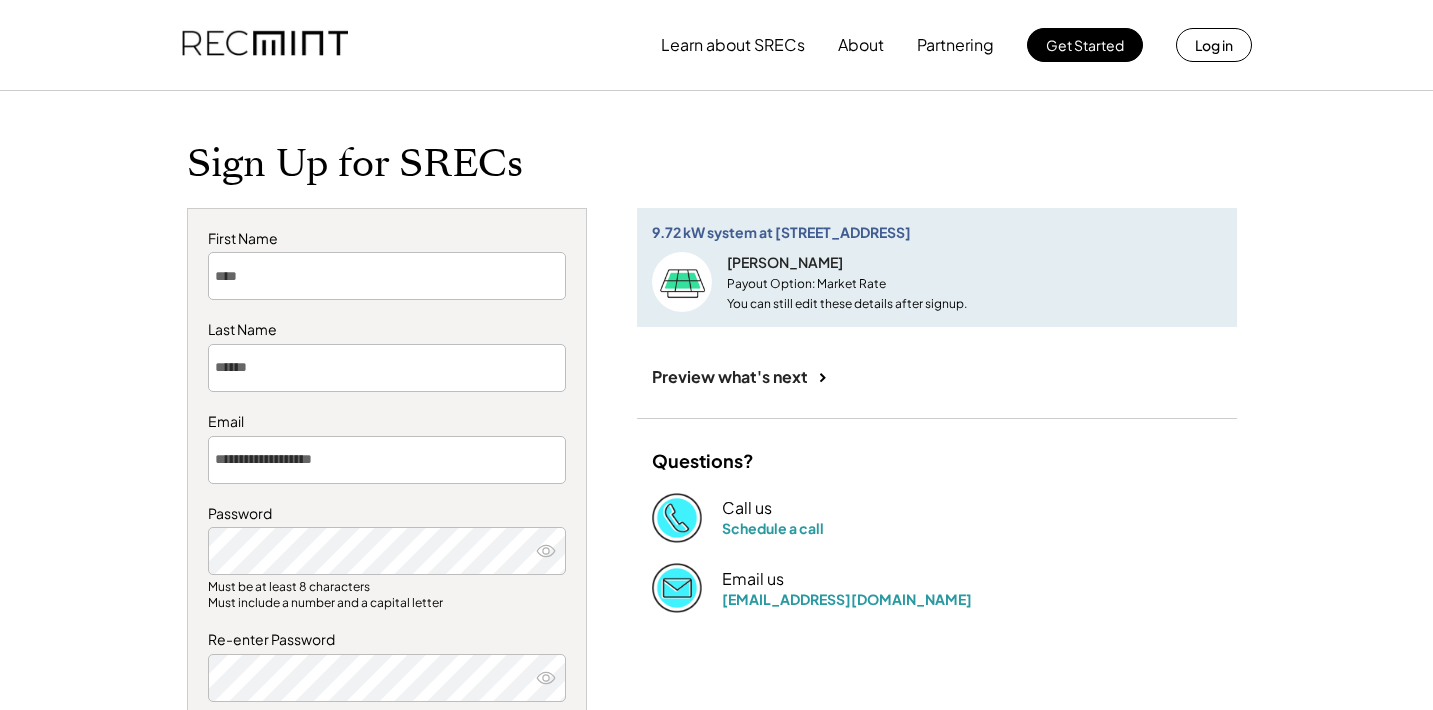 click on "First Name" at bounding box center [387, 239] 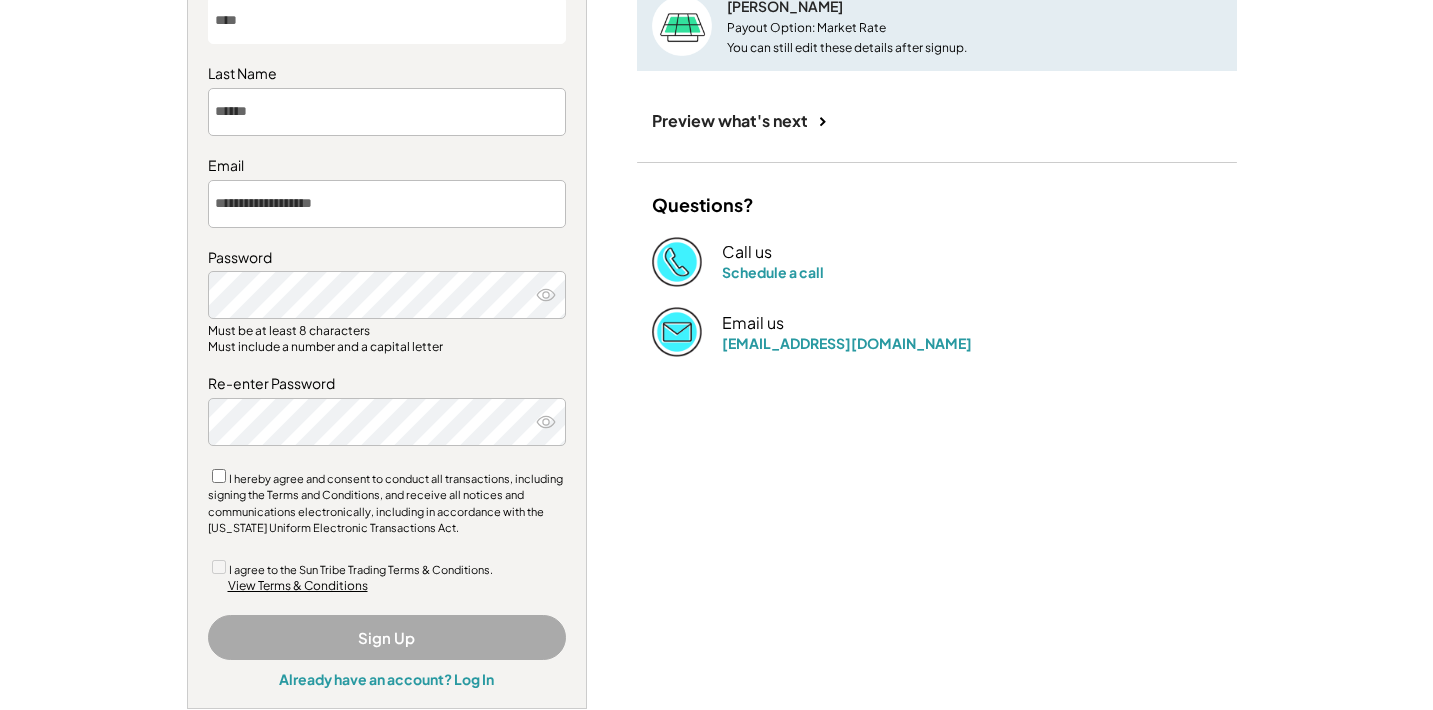 scroll, scrollTop: 270, scrollLeft: 0, axis: vertical 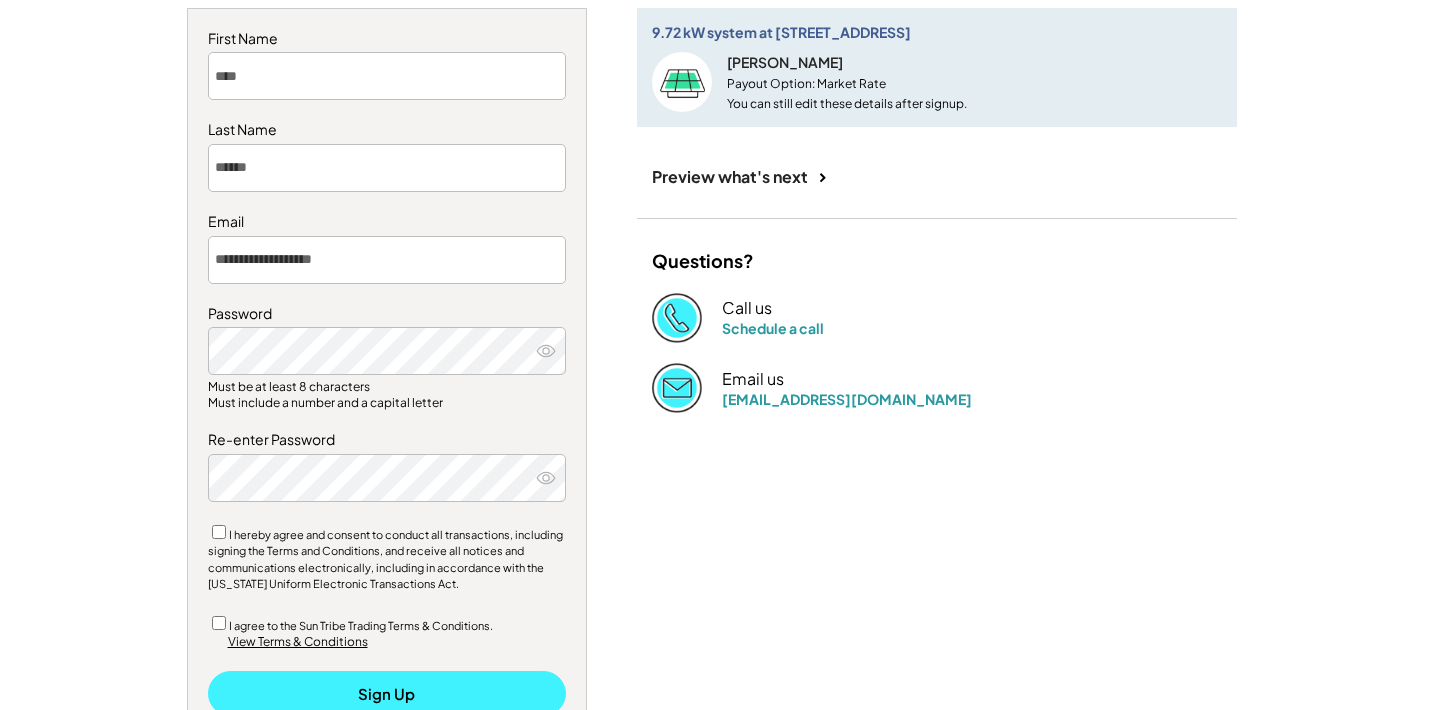 click on "Sign Up" at bounding box center [387, 693] 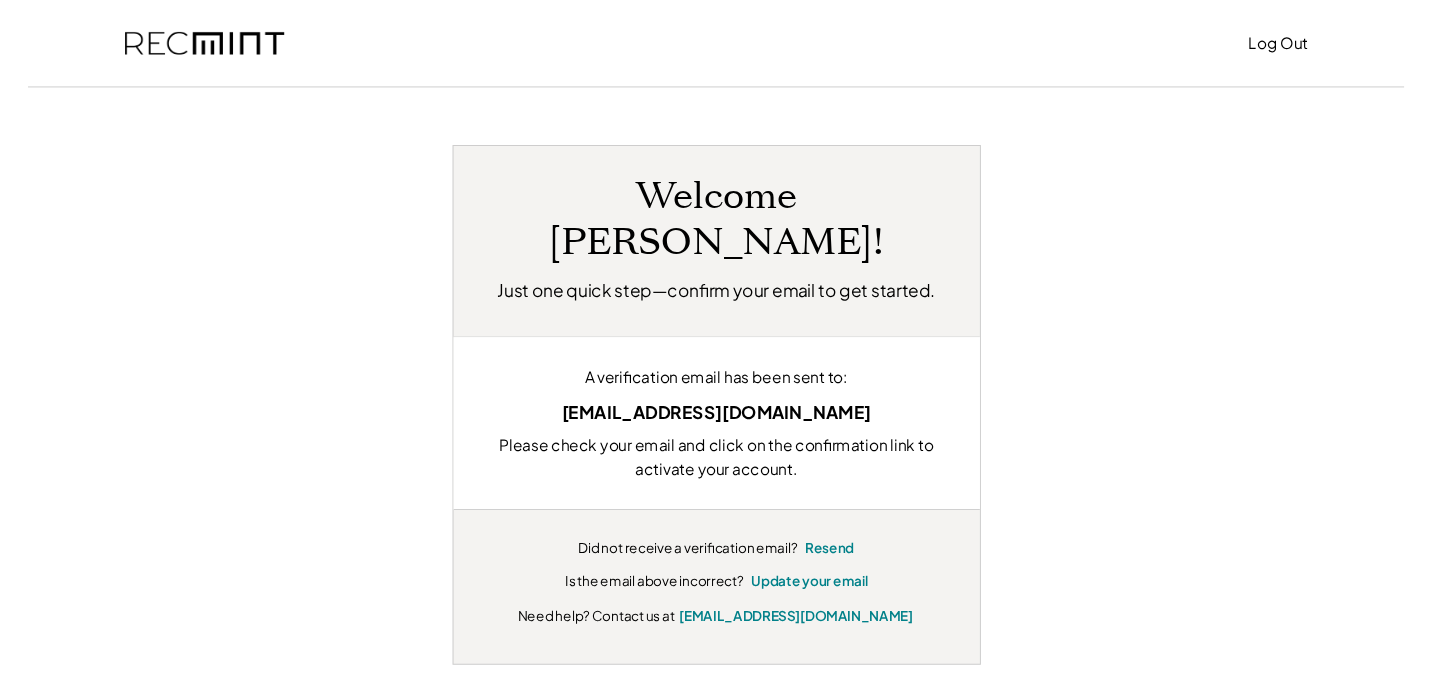 scroll, scrollTop: 0, scrollLeft: 0, axis: both 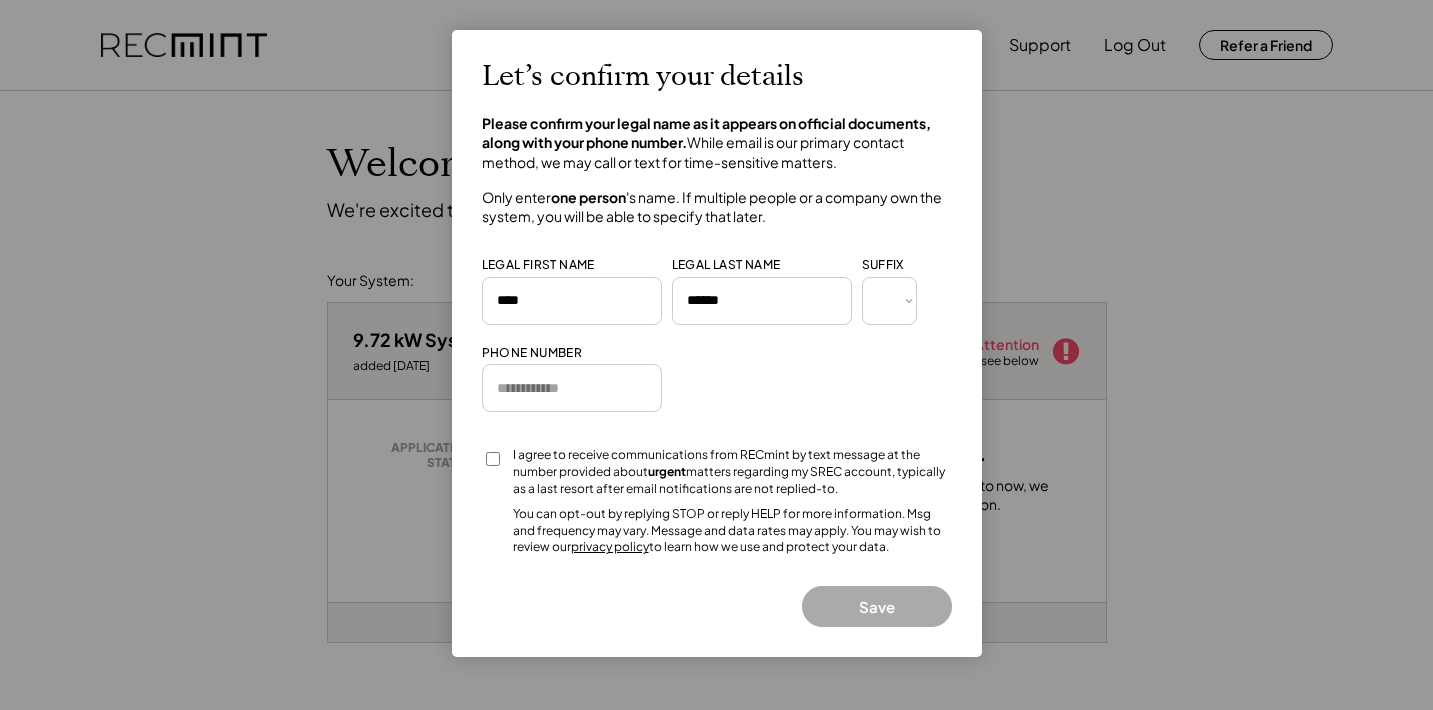 click at bounding box center [572, 388] 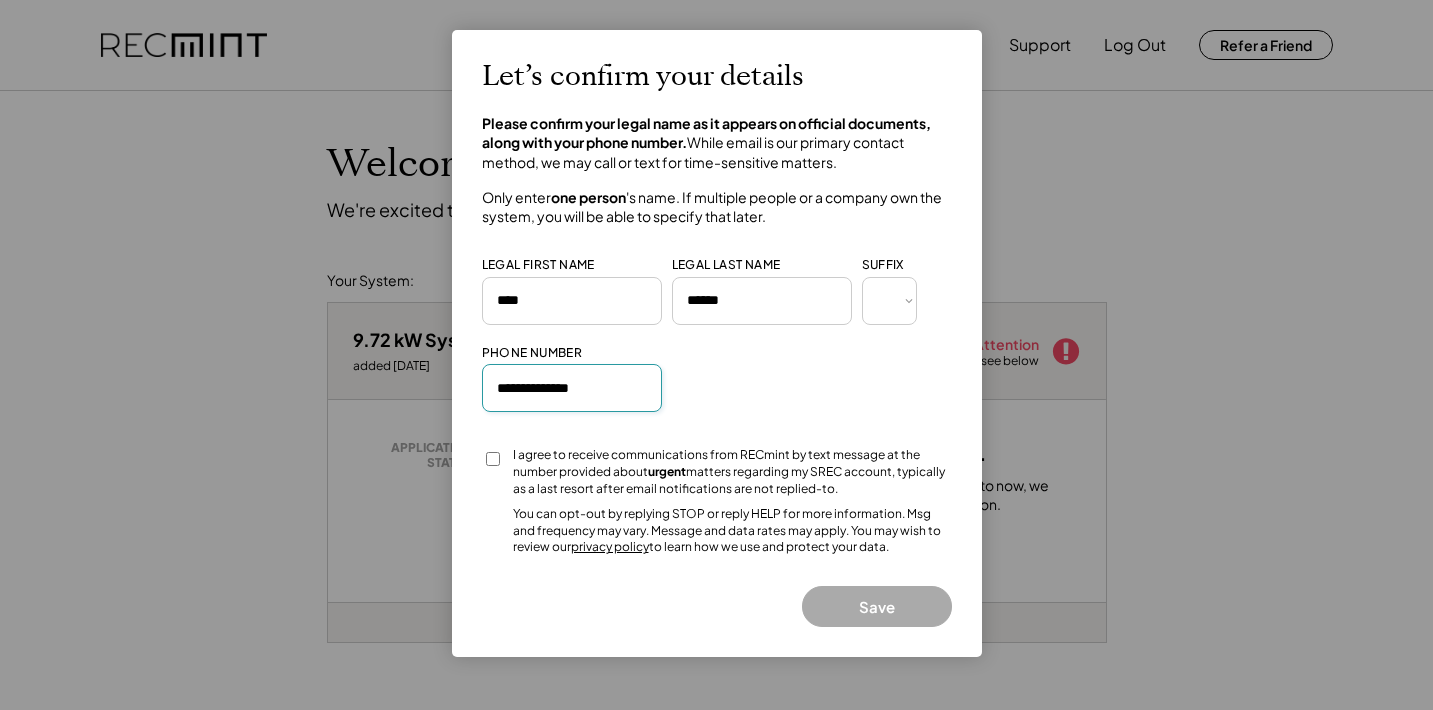 type on "**********" 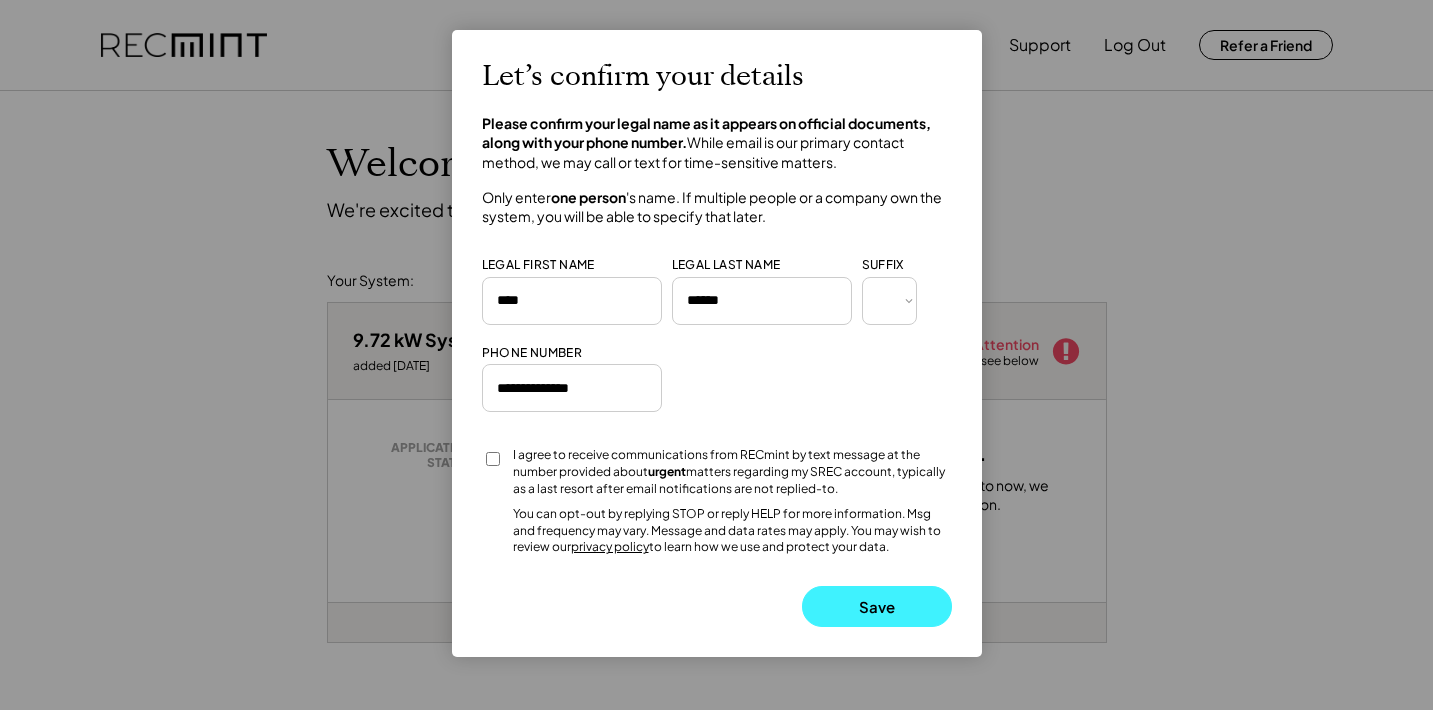 click on "Save" at bounding box center (877, 606) 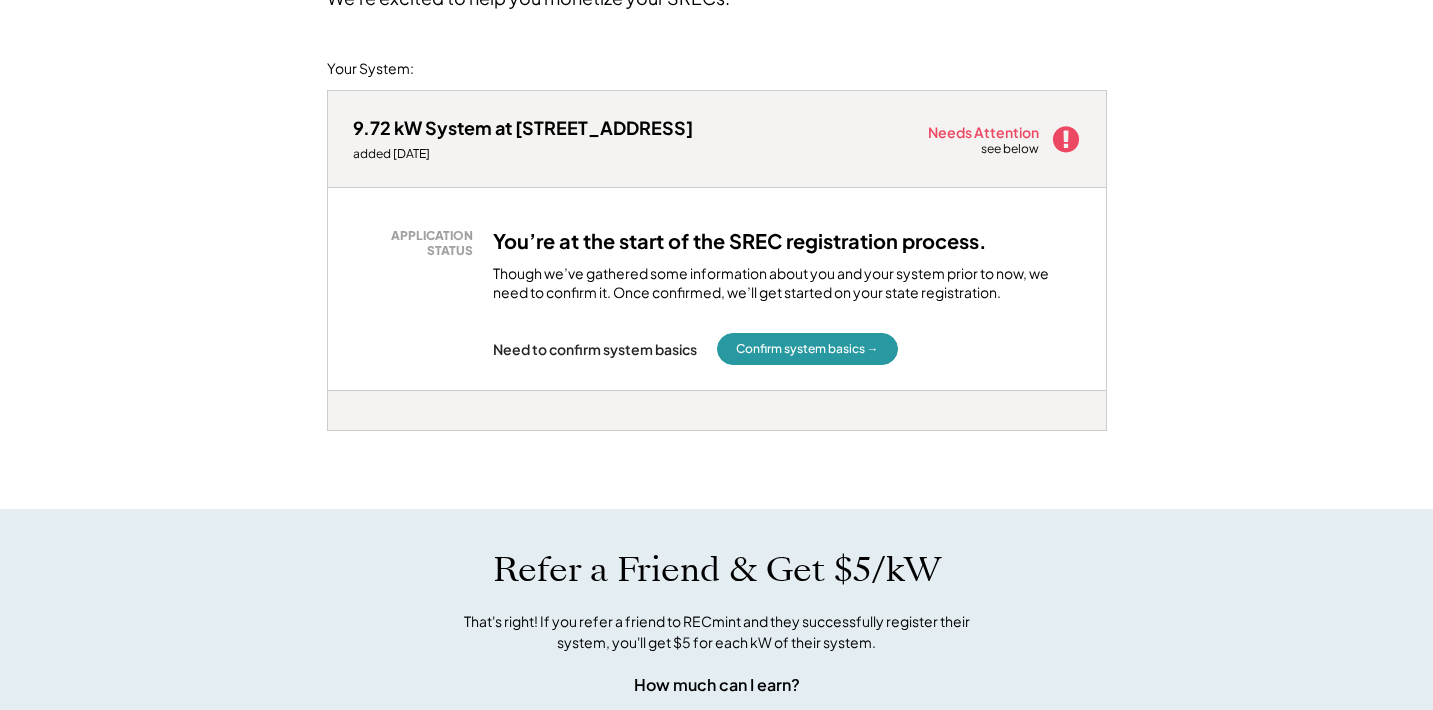 scroll, scrollTop: 149, scrollLeft: 0, axis: vertical 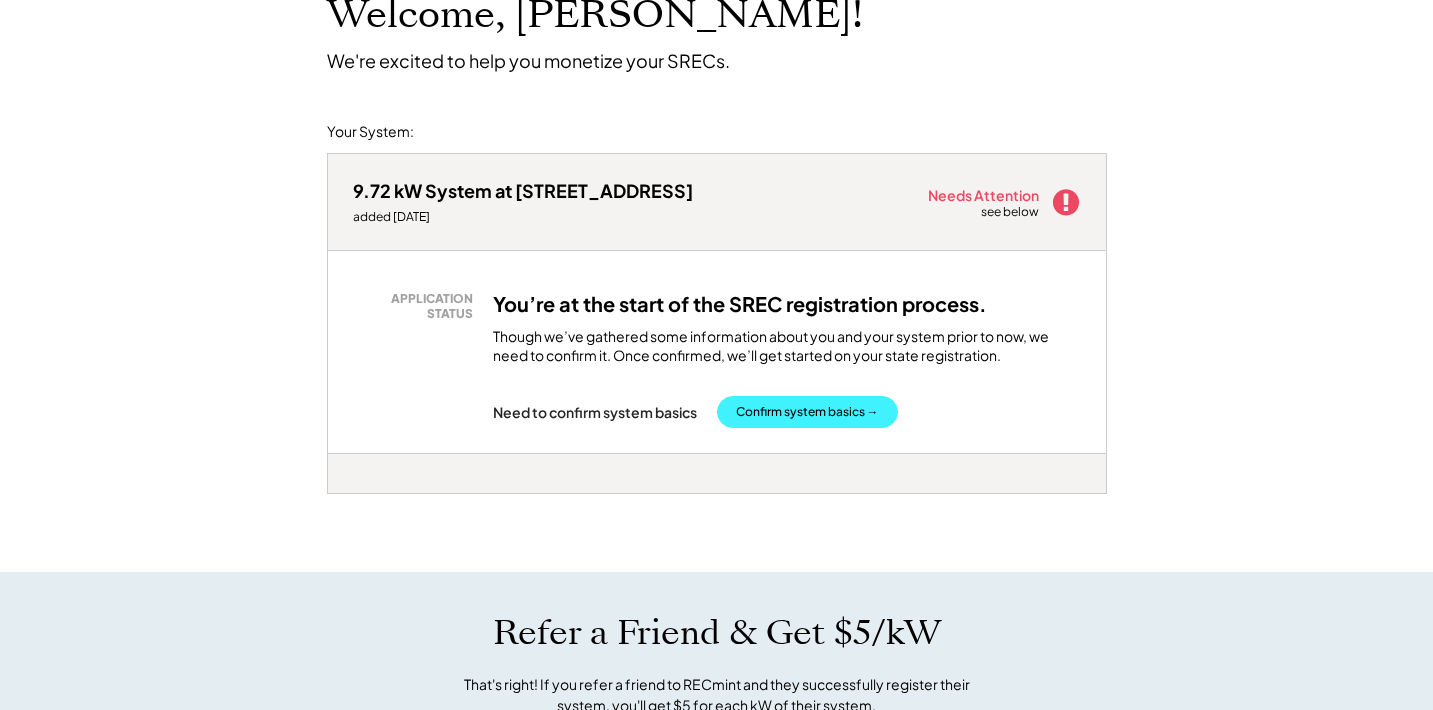 click on "Confirm system basics →" at bounding box center (807, 412) 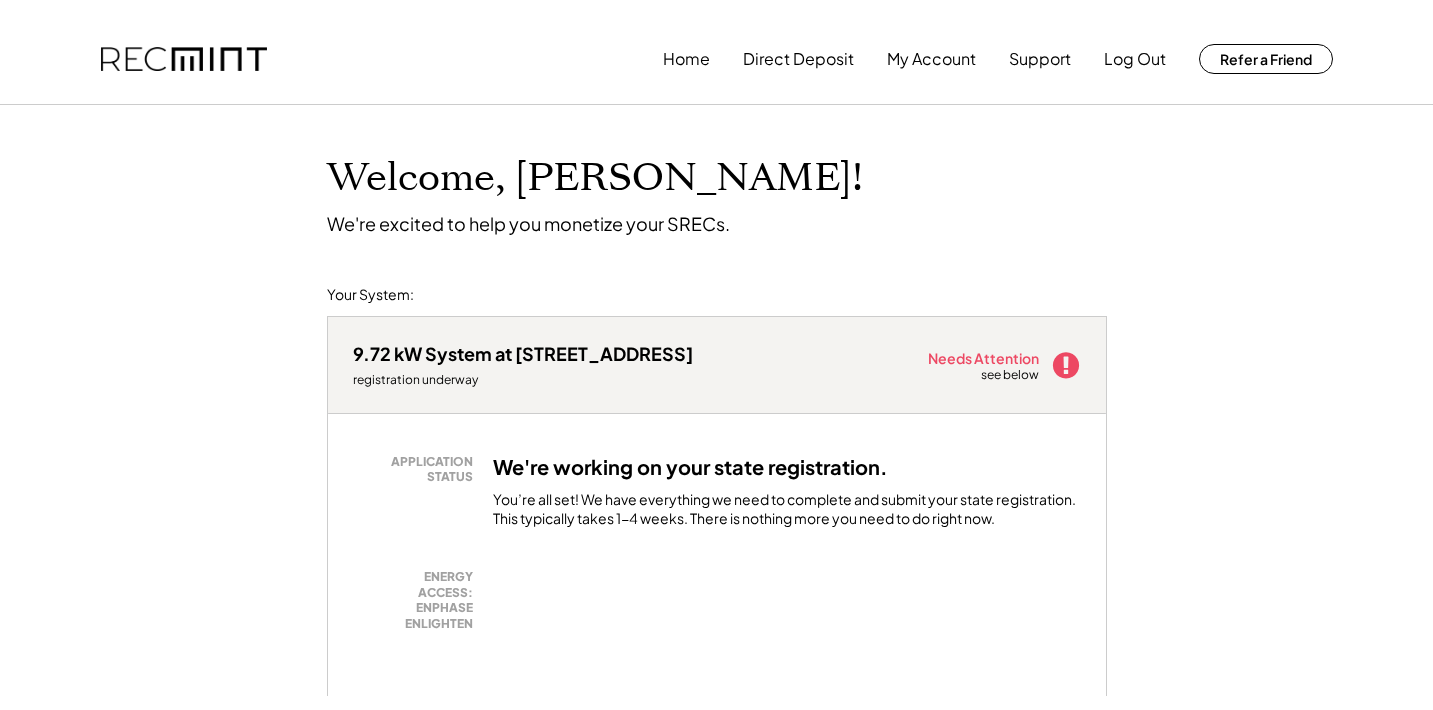 scroll, scrollTop: 0, scrollLeft: 0, axis: both 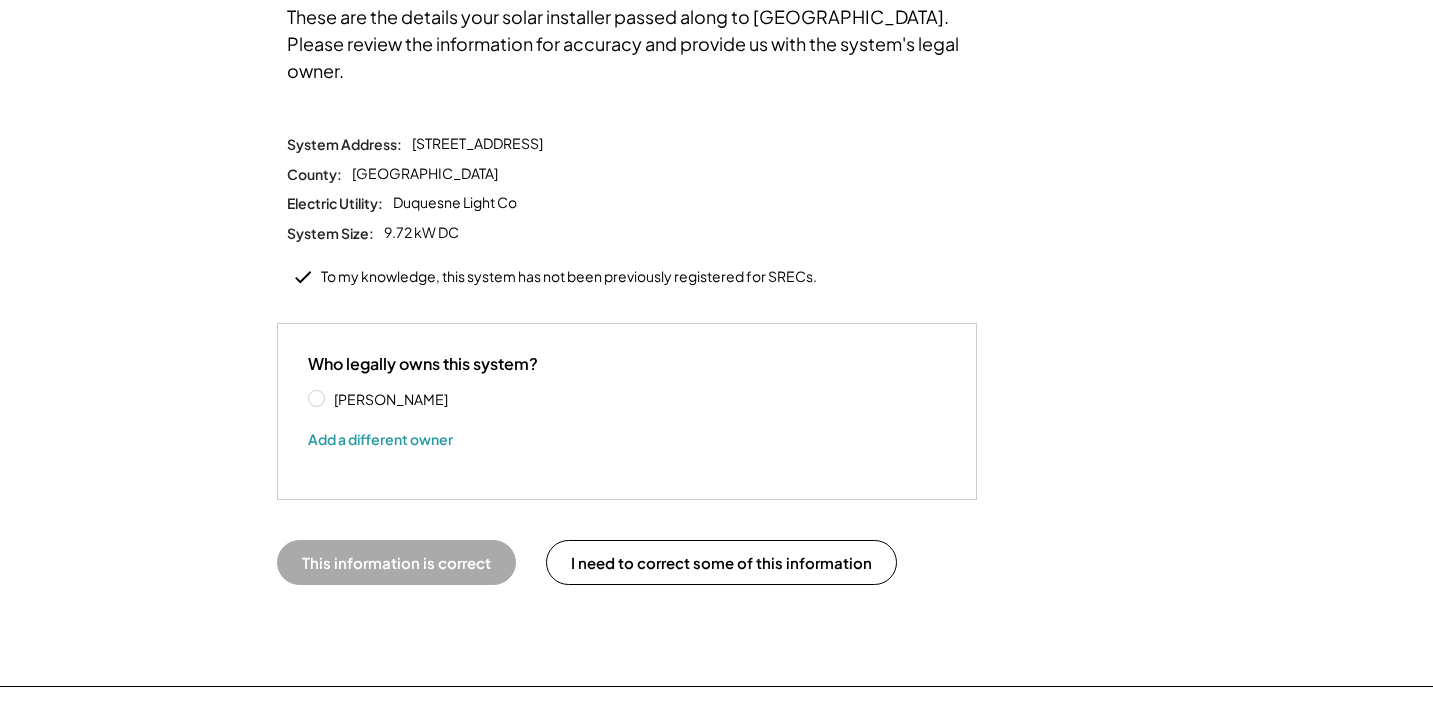 click on "[PERSON_NAME]" at bounding box center (418, 399) 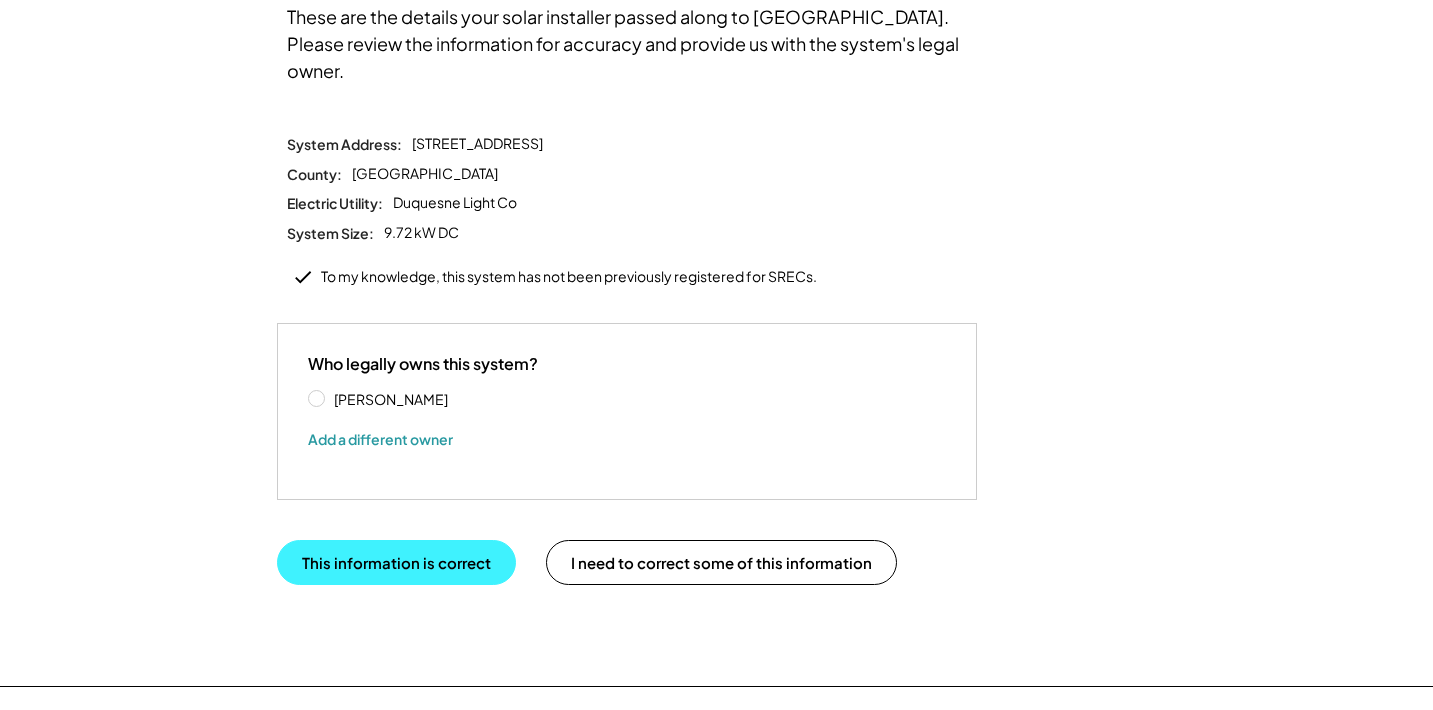 click on "This information is correct" at bounding box center (396, 562) 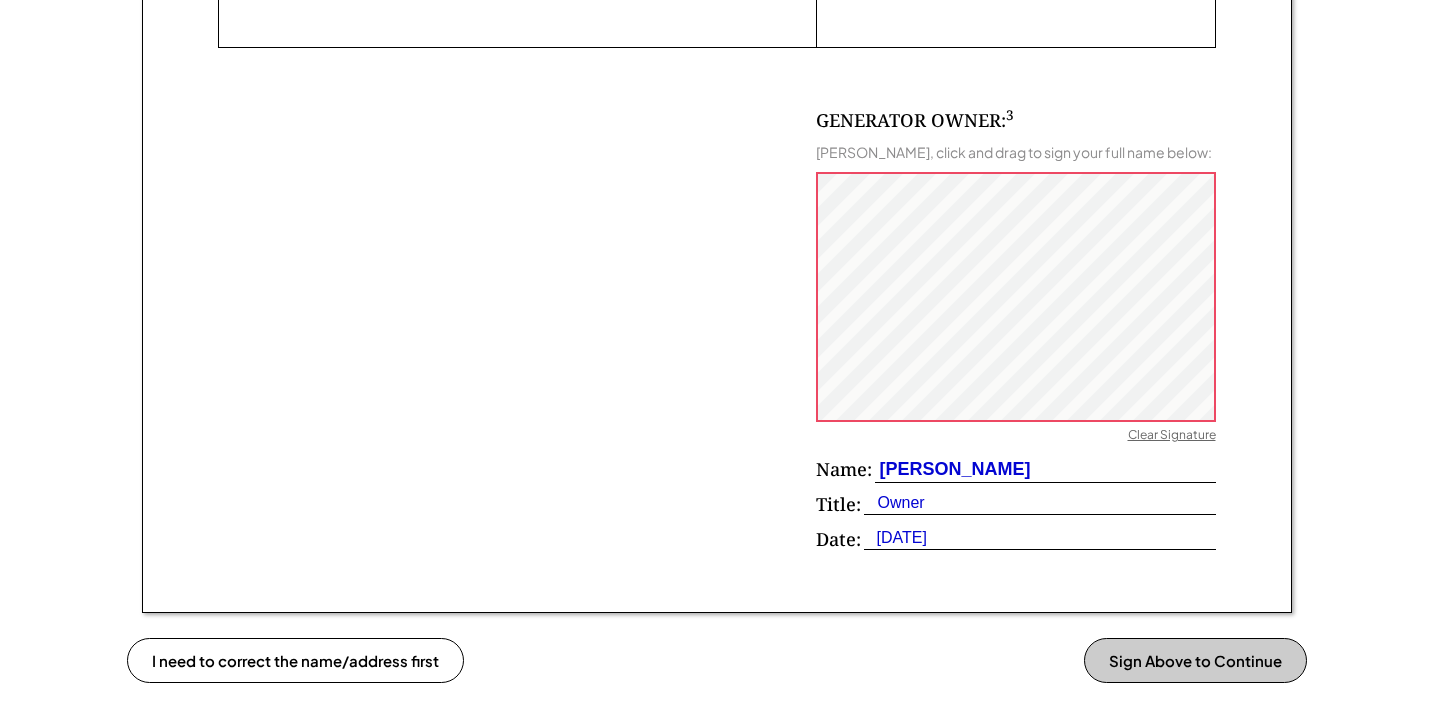 scroll, scrollTop: 1250, scrollLeft: 0, axis: vertical 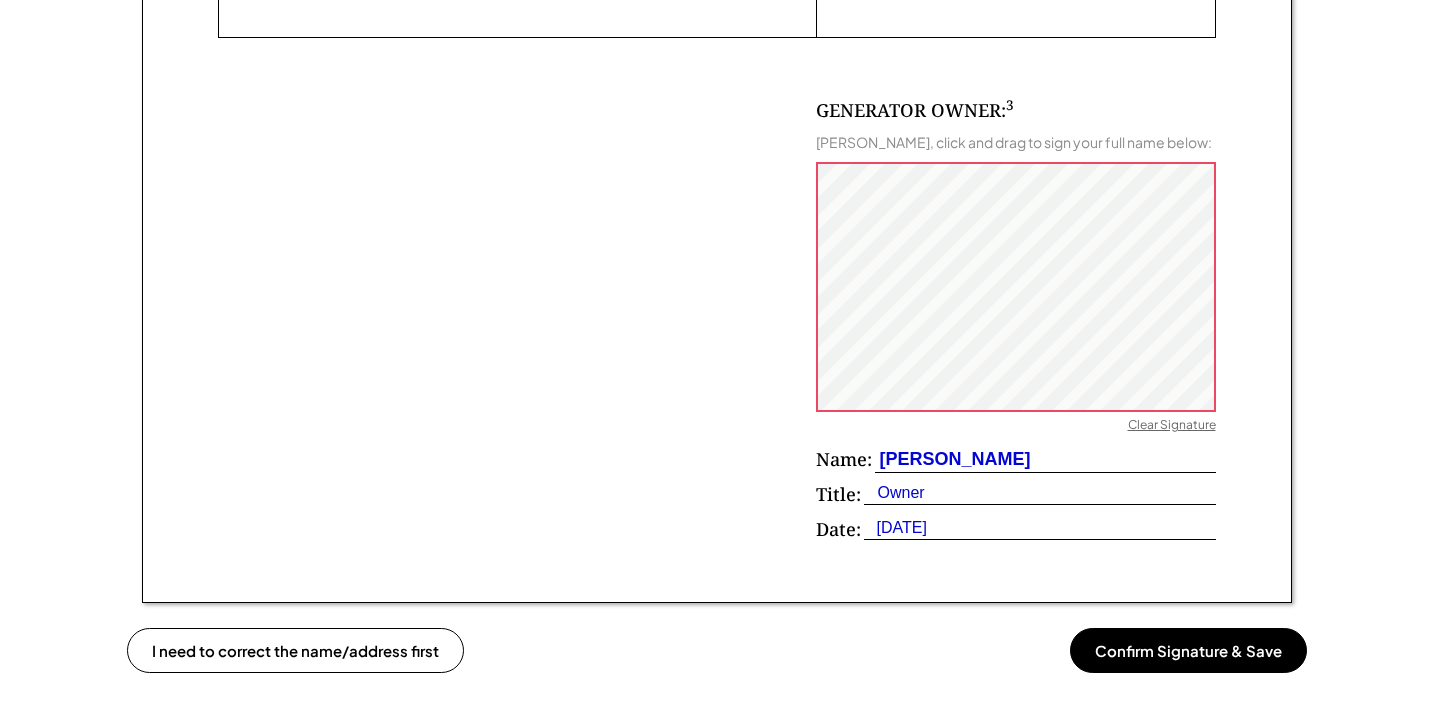 click on "Confirm Signature & Save" at bounding box center [1188, 650] 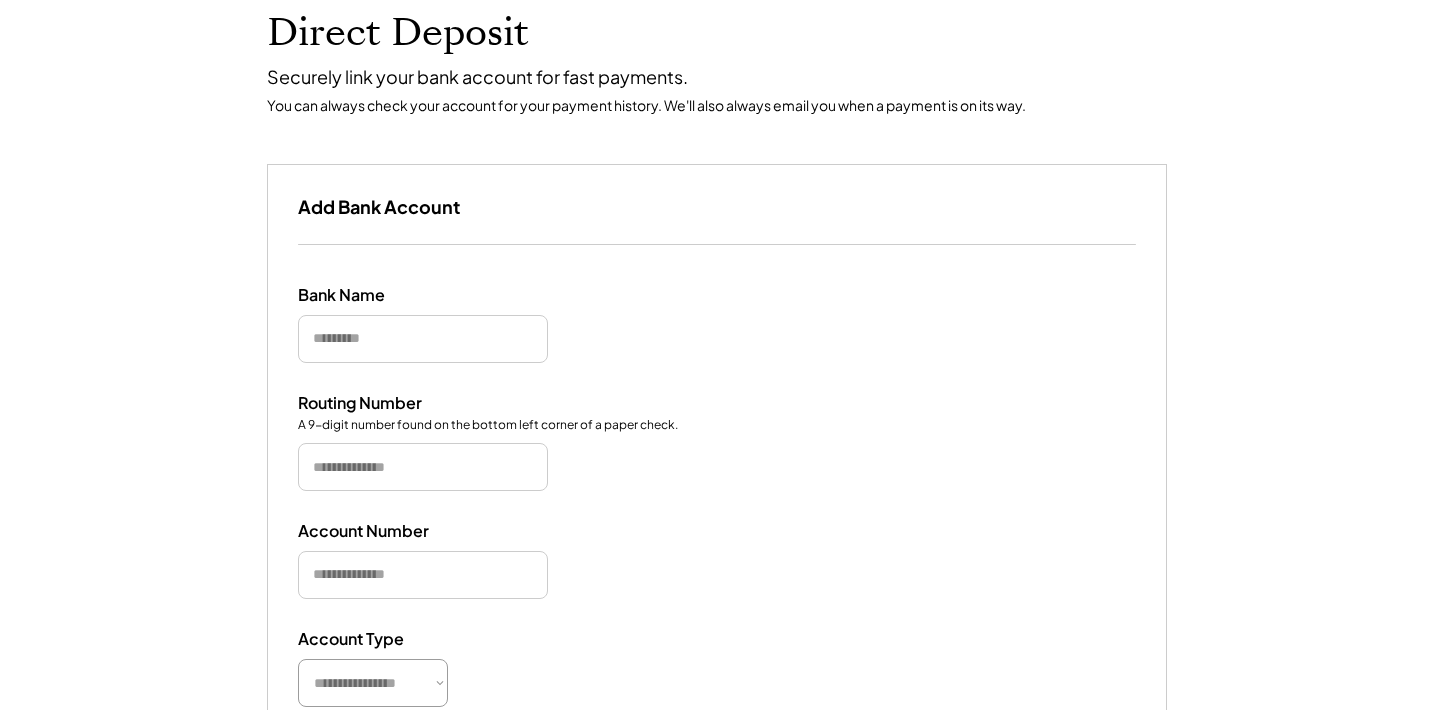 scroll, scrollTop: 145, scrollLeft: 0, axis: vertical 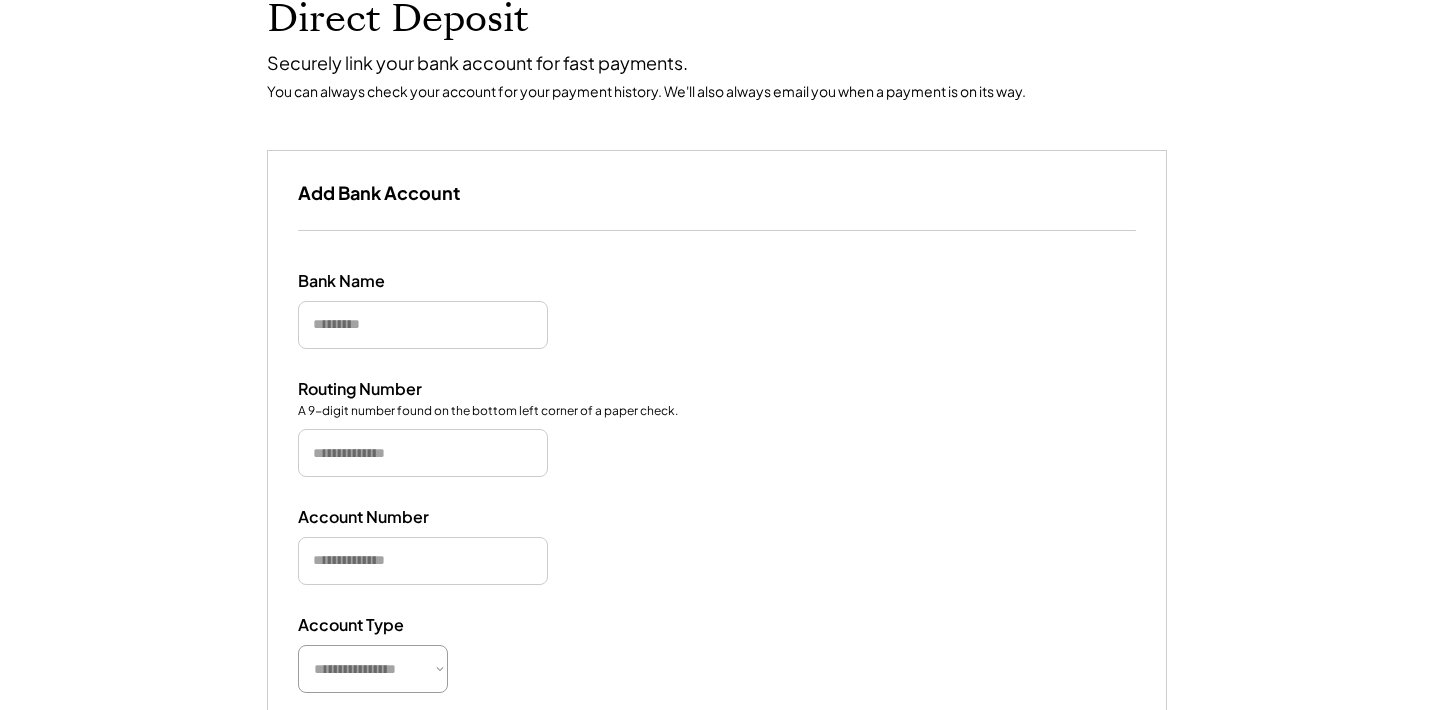 click at bounding box center (423, 325) 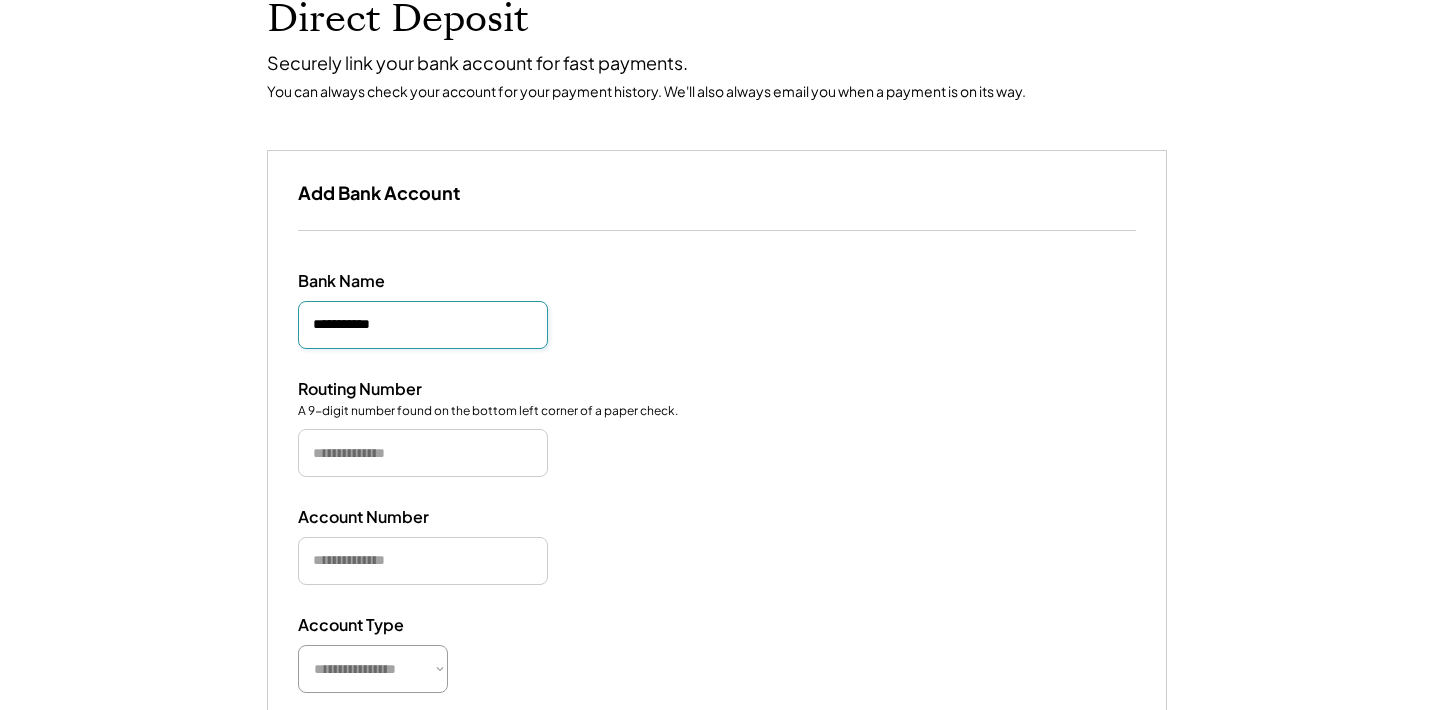 type on "**********" 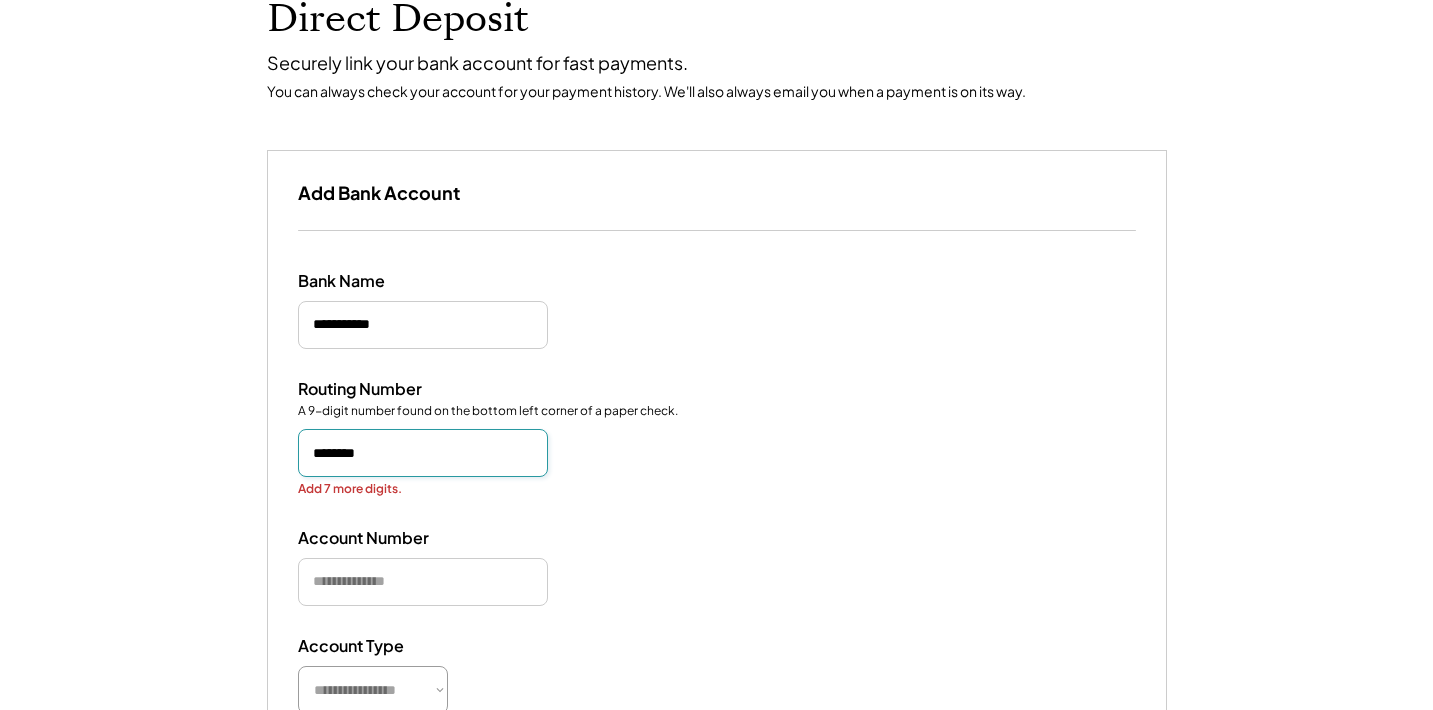 type on "*********" 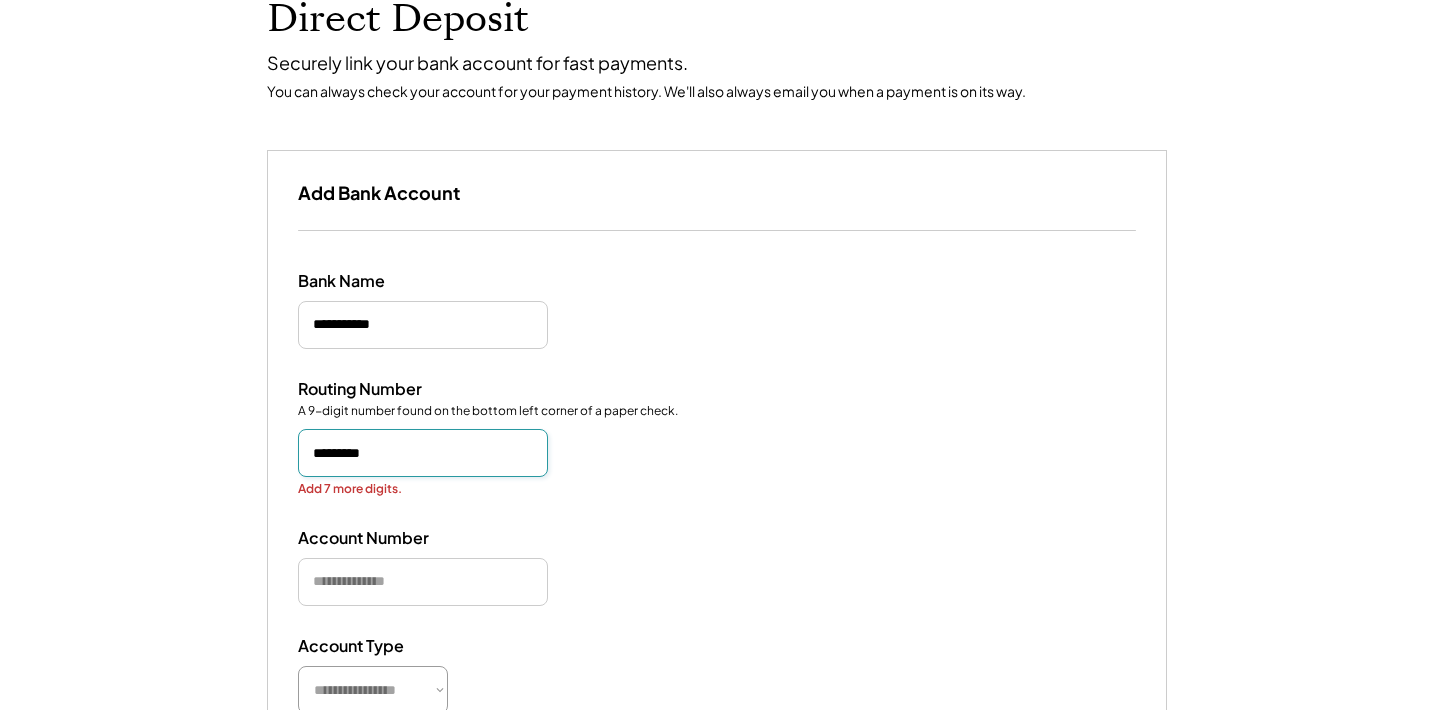 click at bounding box center (423, 582) 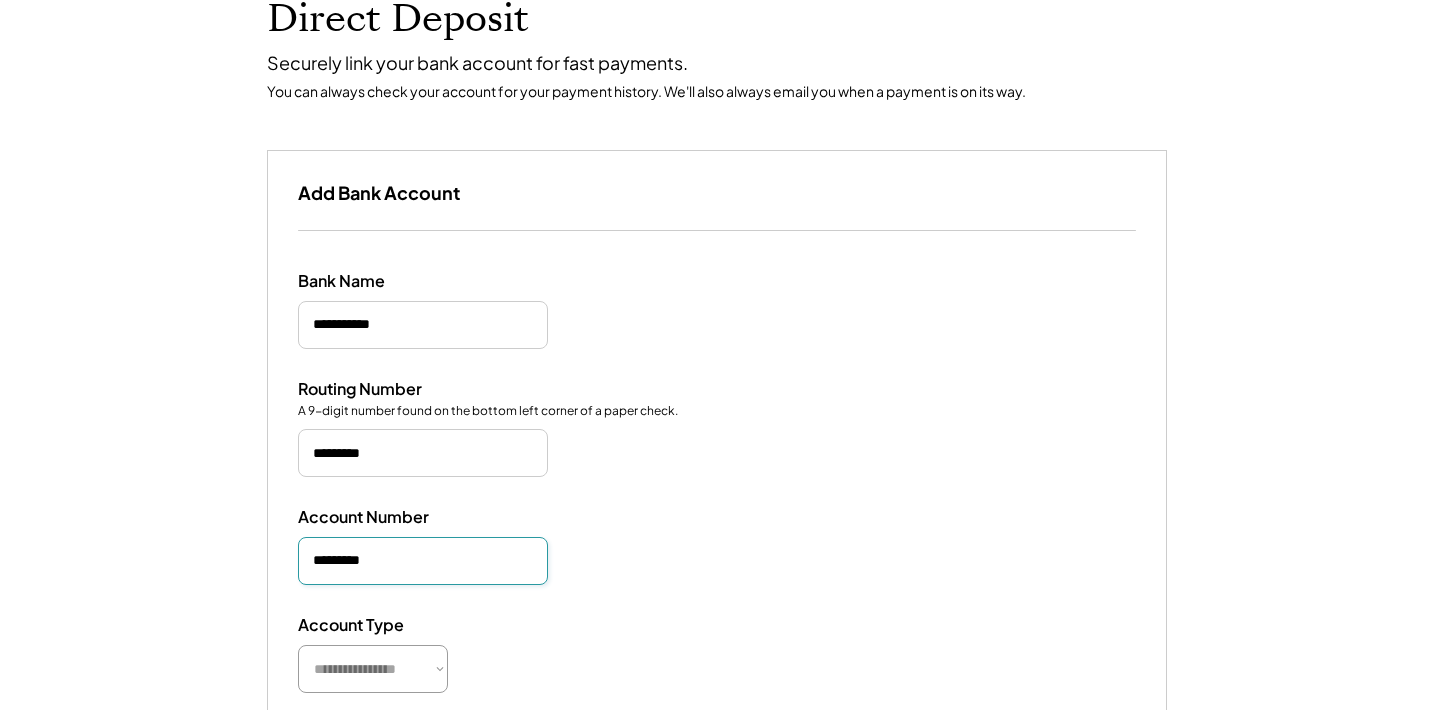 type on "**********" 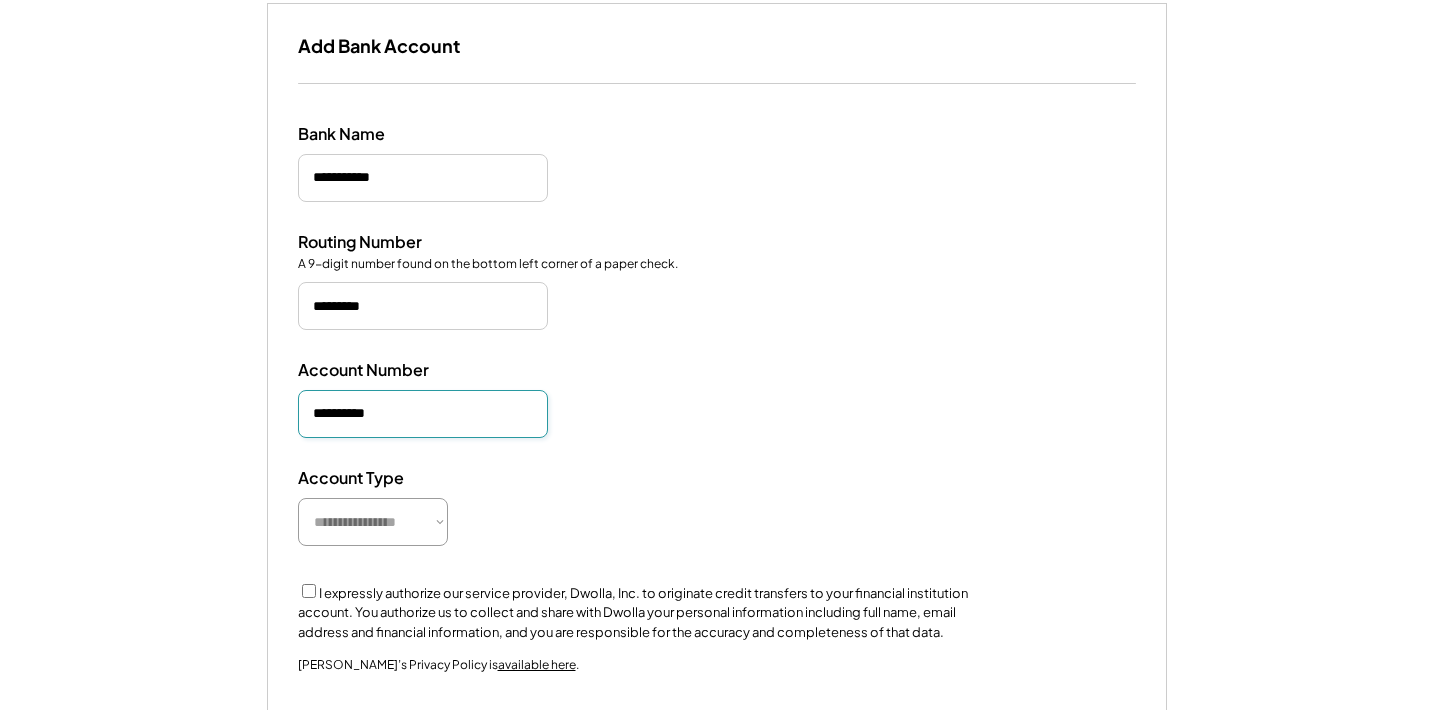 scroll, scrollTop: 305, scrollLeft: 0, axis: vertical 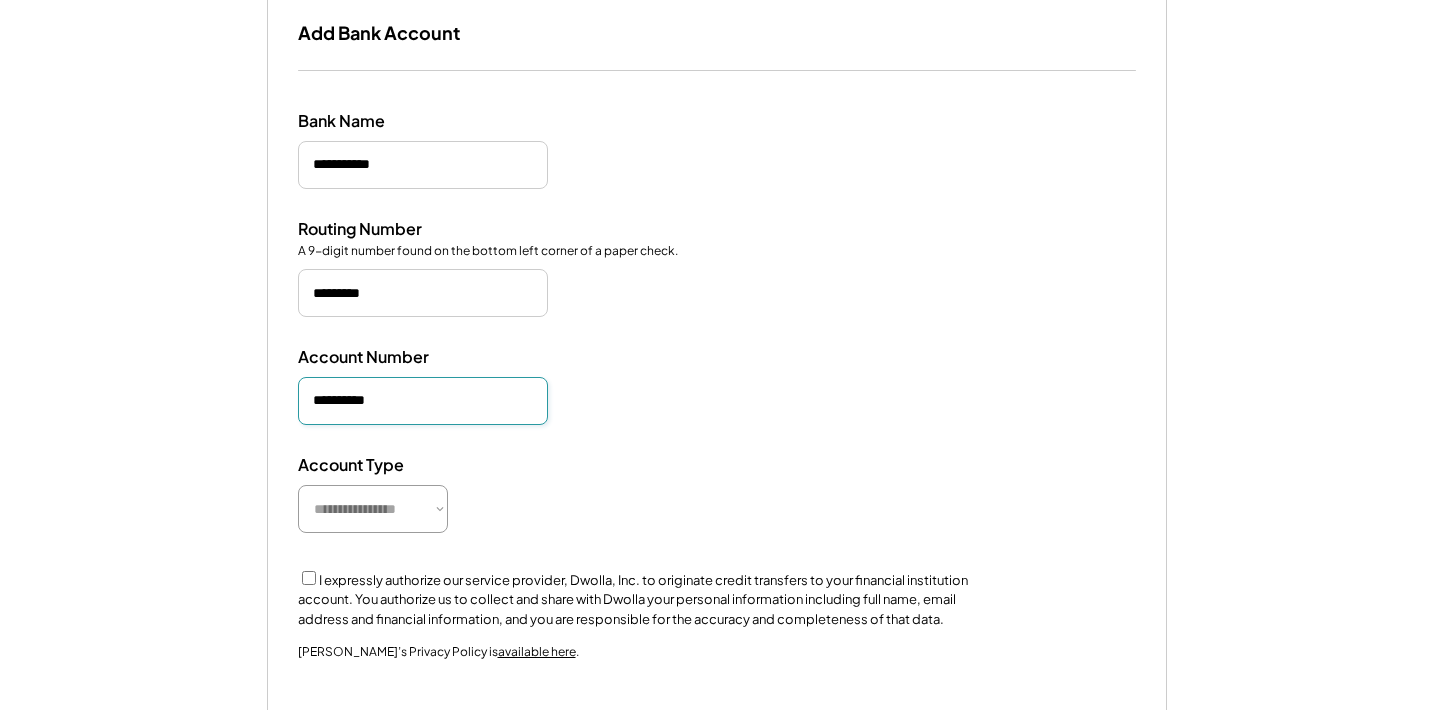 click on "**********" at bounding box center [373, 509] 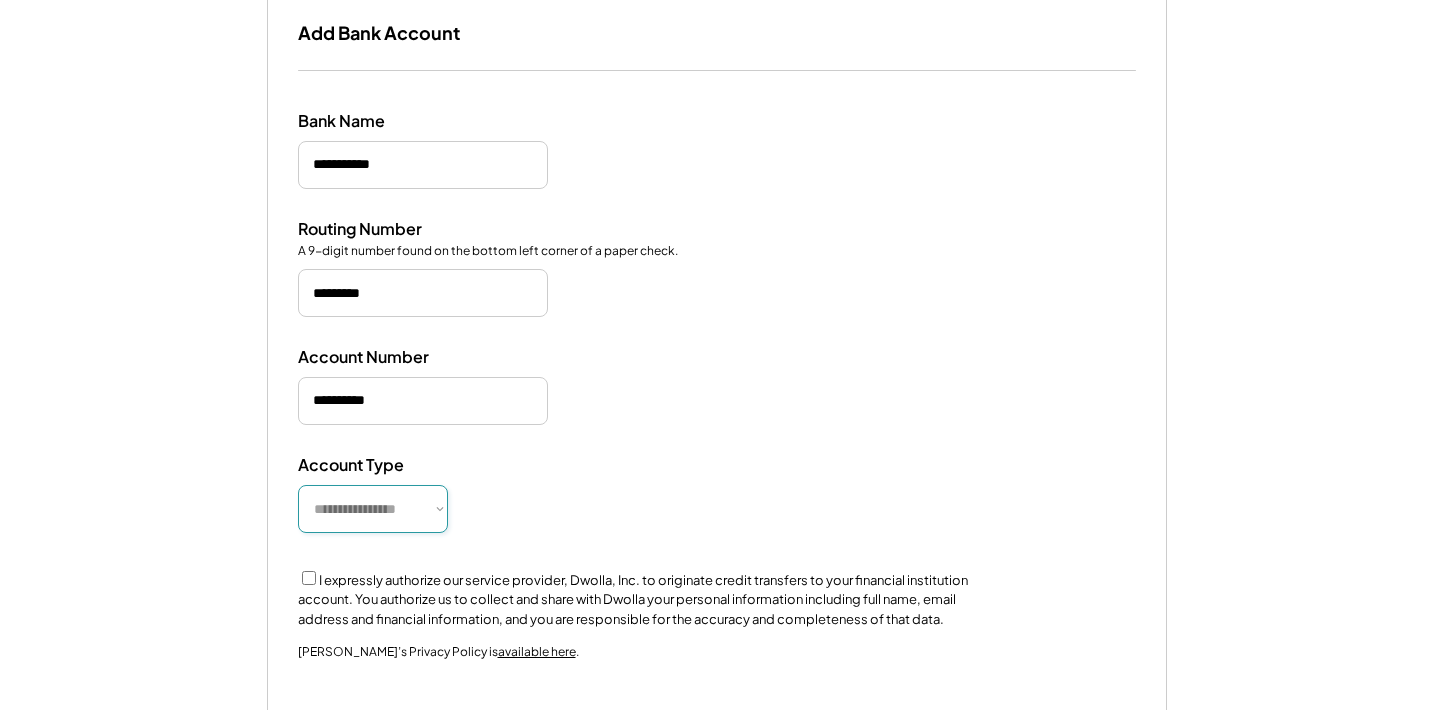 select on "**********" 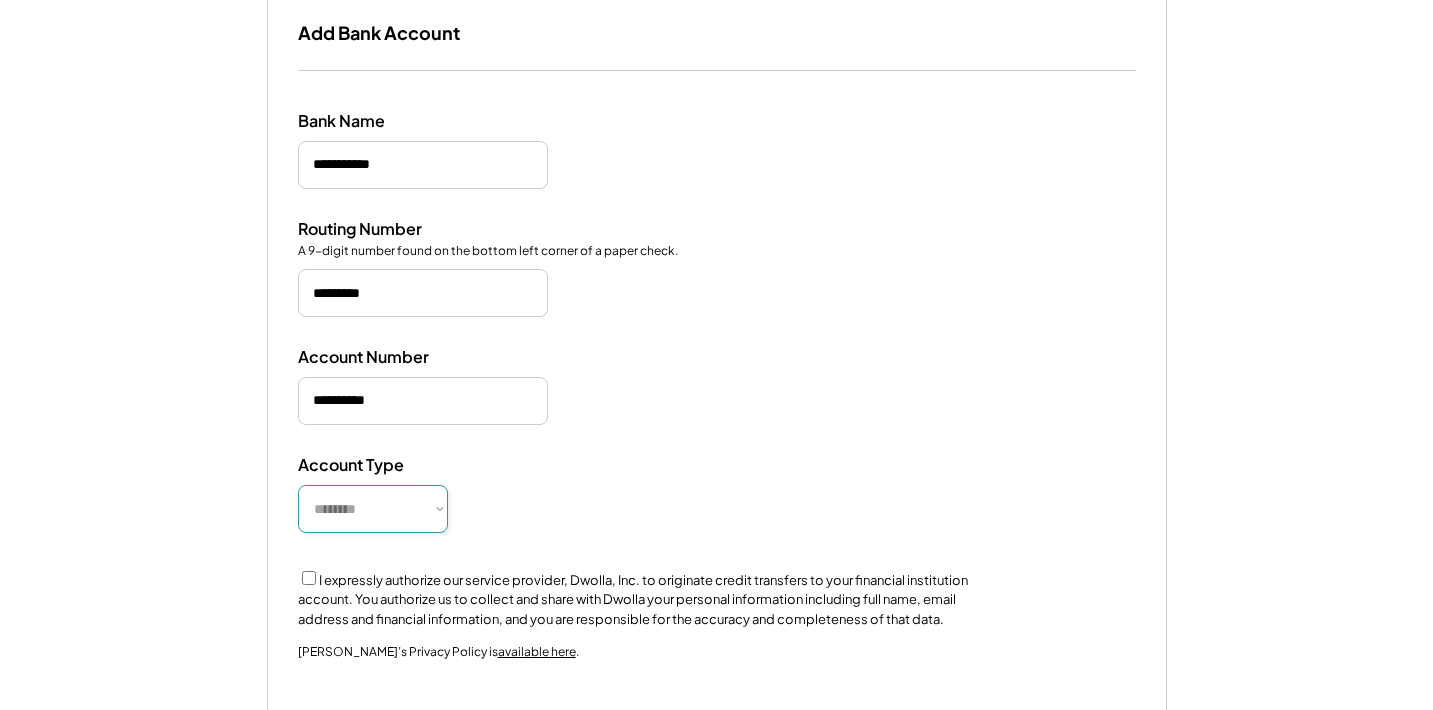 click on "********" at bounding box center (0, 0) 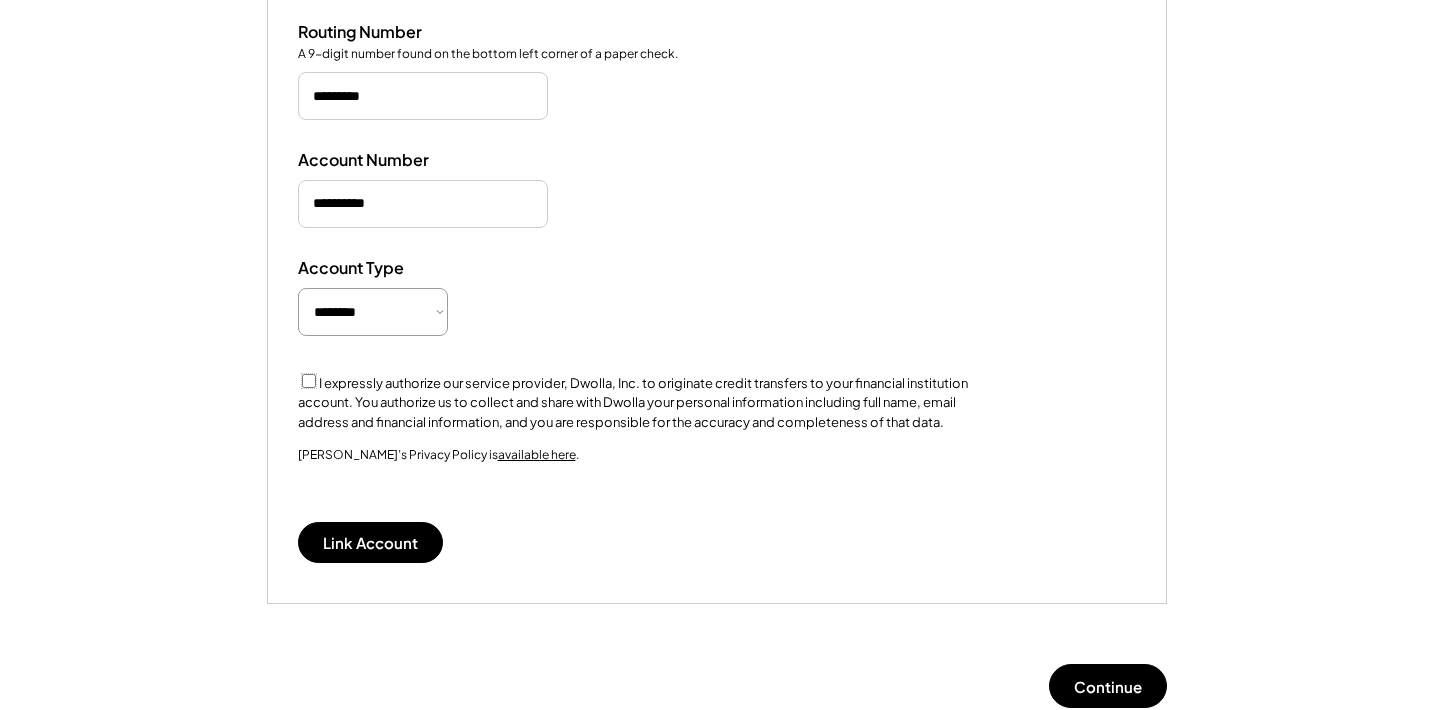 scroll, scrollTop: 507, scrollLeft: 0, axis: vertical 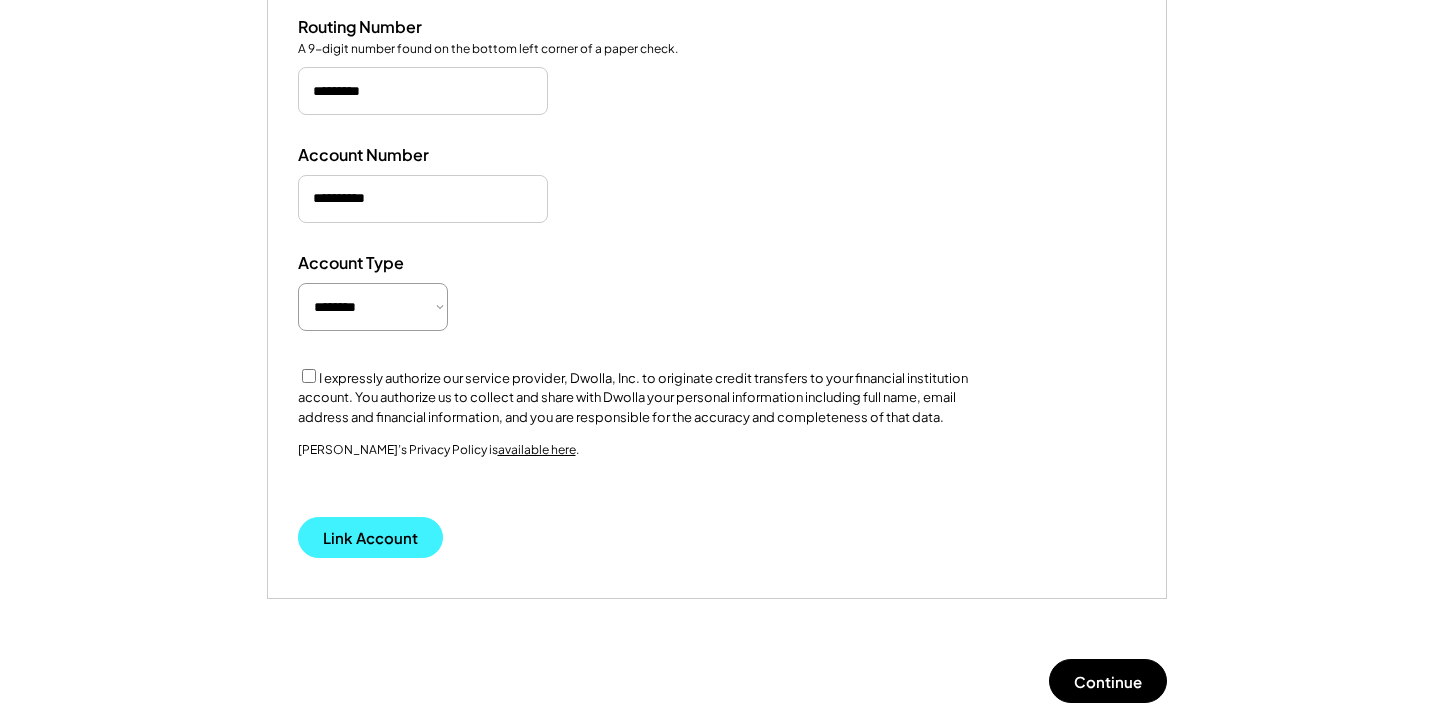 click on "Link Account" at bounding box center (370, 537) 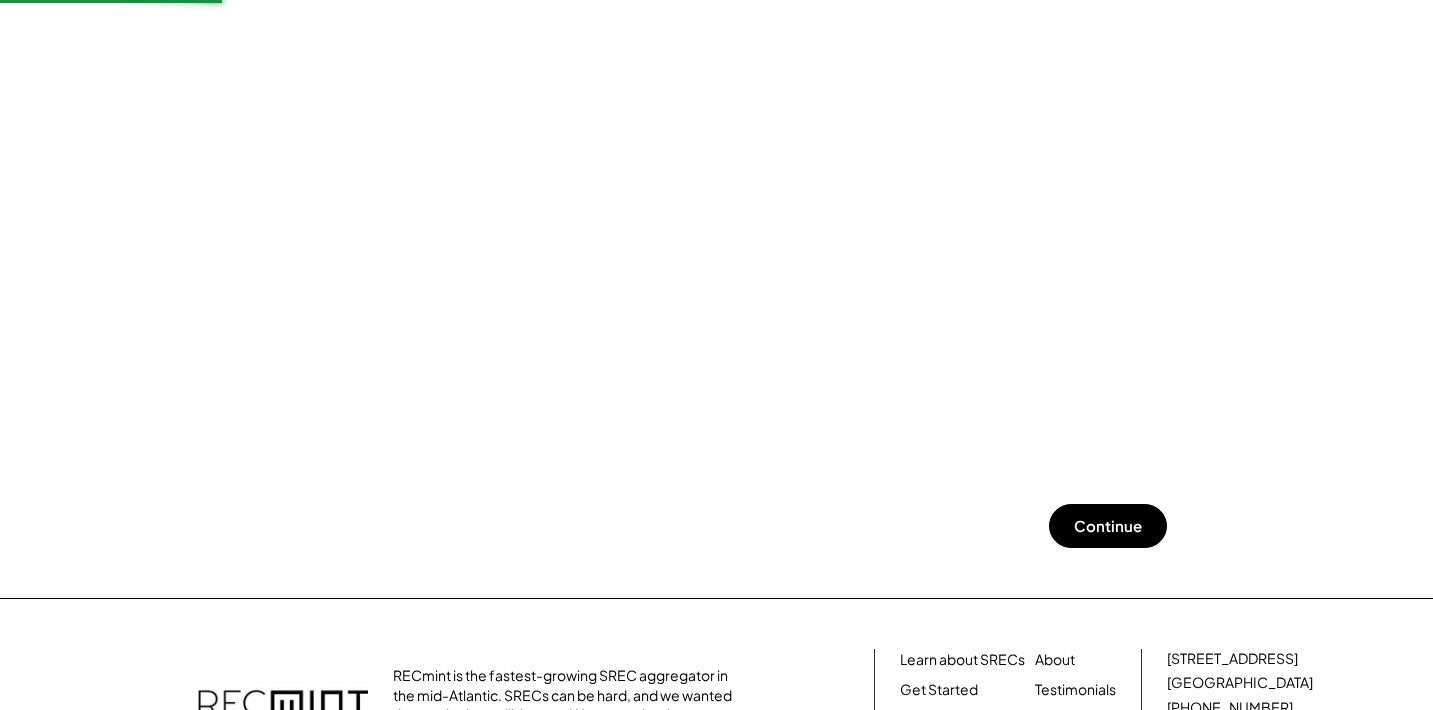 scroll, scrollTop: 1112, scrollLeft: 0, axis: vertical 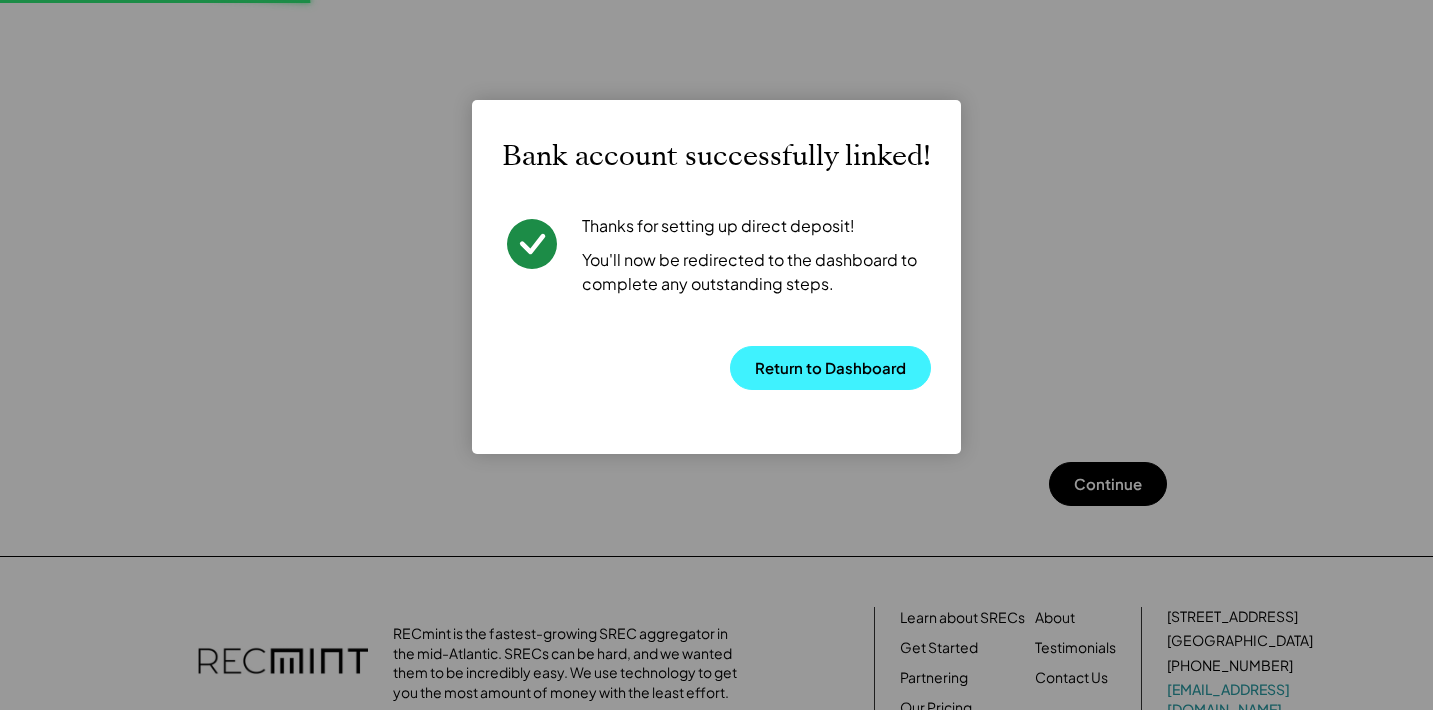 click on "Return to Dashboard" at bounding box center [830, 368] 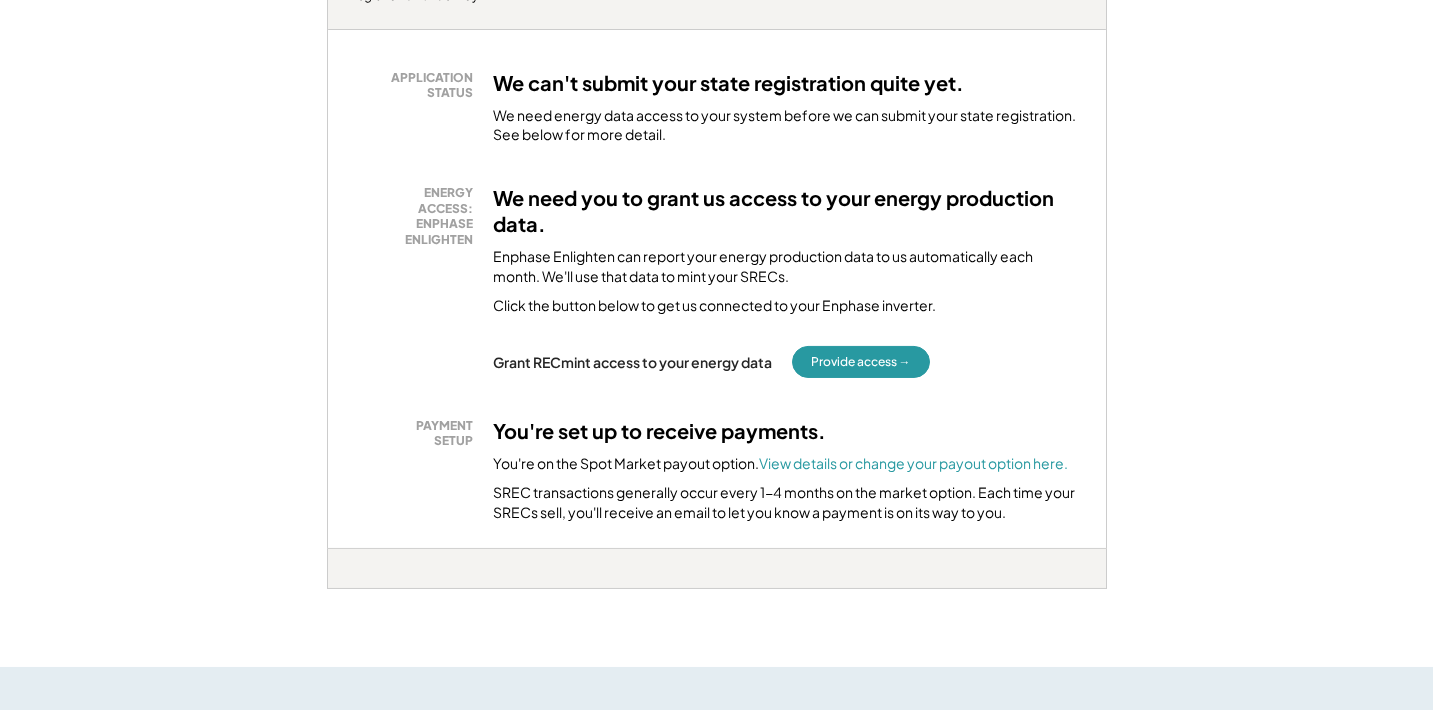 scroll, scrollTop: 355, scrollLeft: 0, axis: vertical 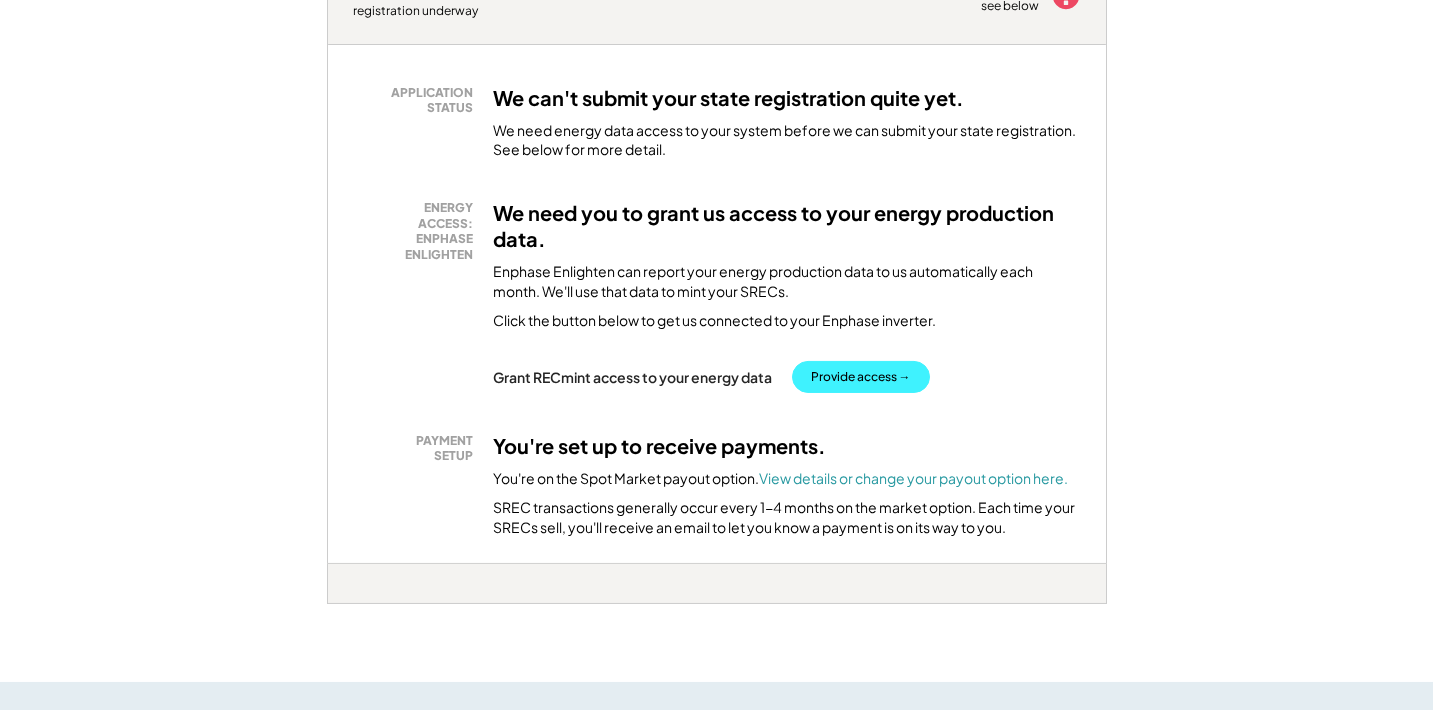 click on "Provide access →" at bounding box center [861, 377] 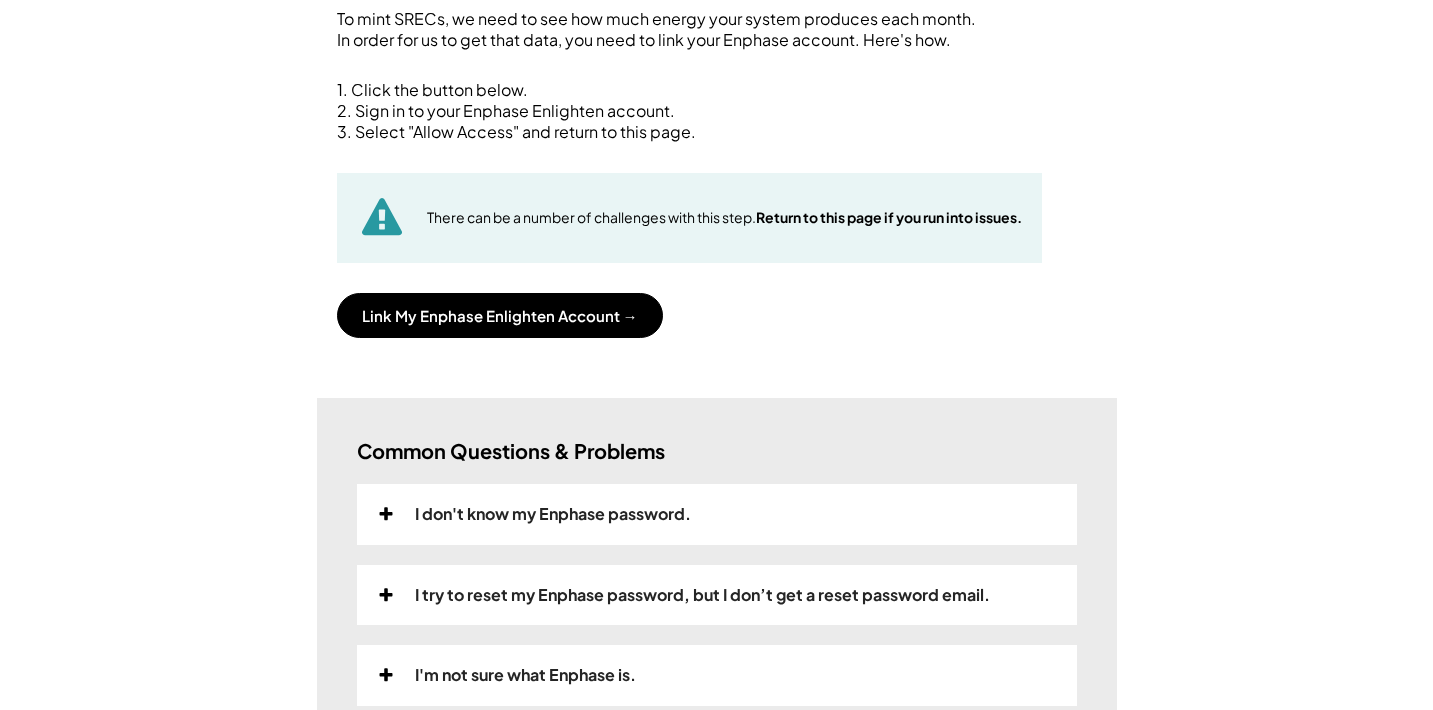 scroll, scrollTop: 142, scrollLeft: 0, axis: vertical 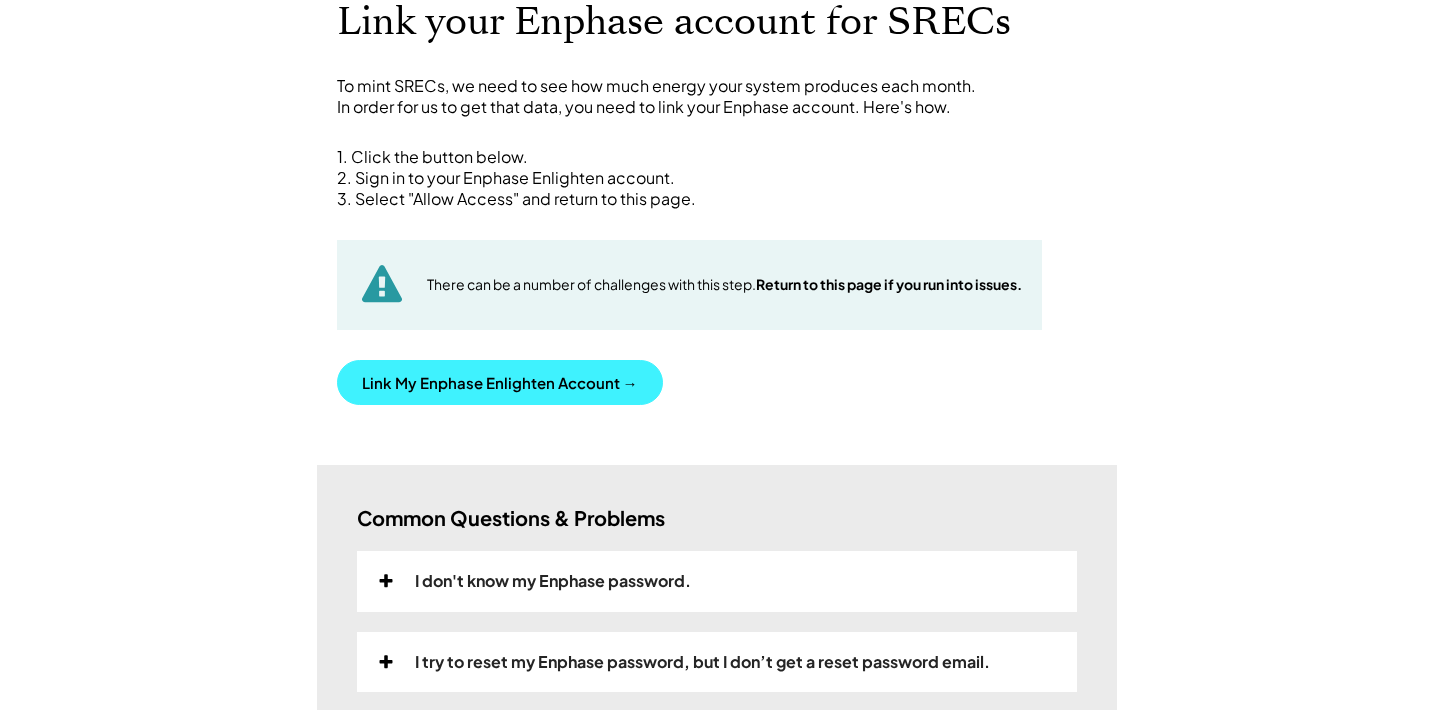 click on "Link My Enphase Enlighten Account →" at bounding box center (500, 382) 